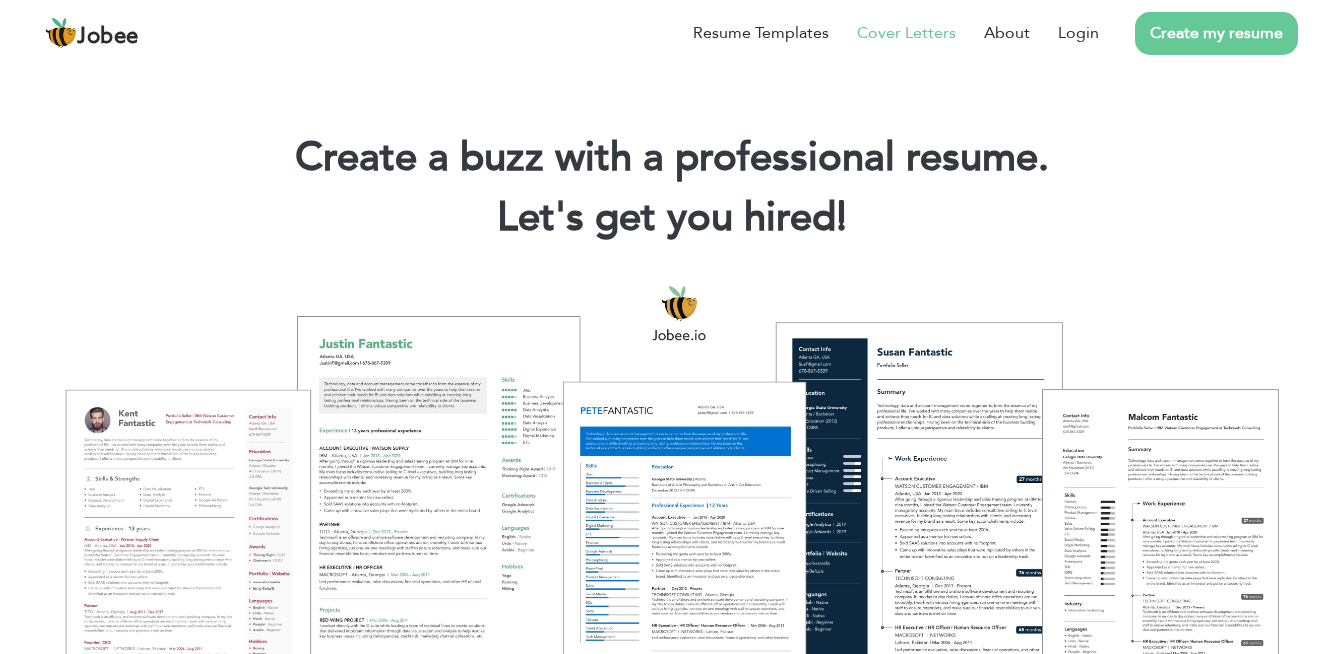 scroll, scrollTop: 0, scrollLeft: 0, axis: both 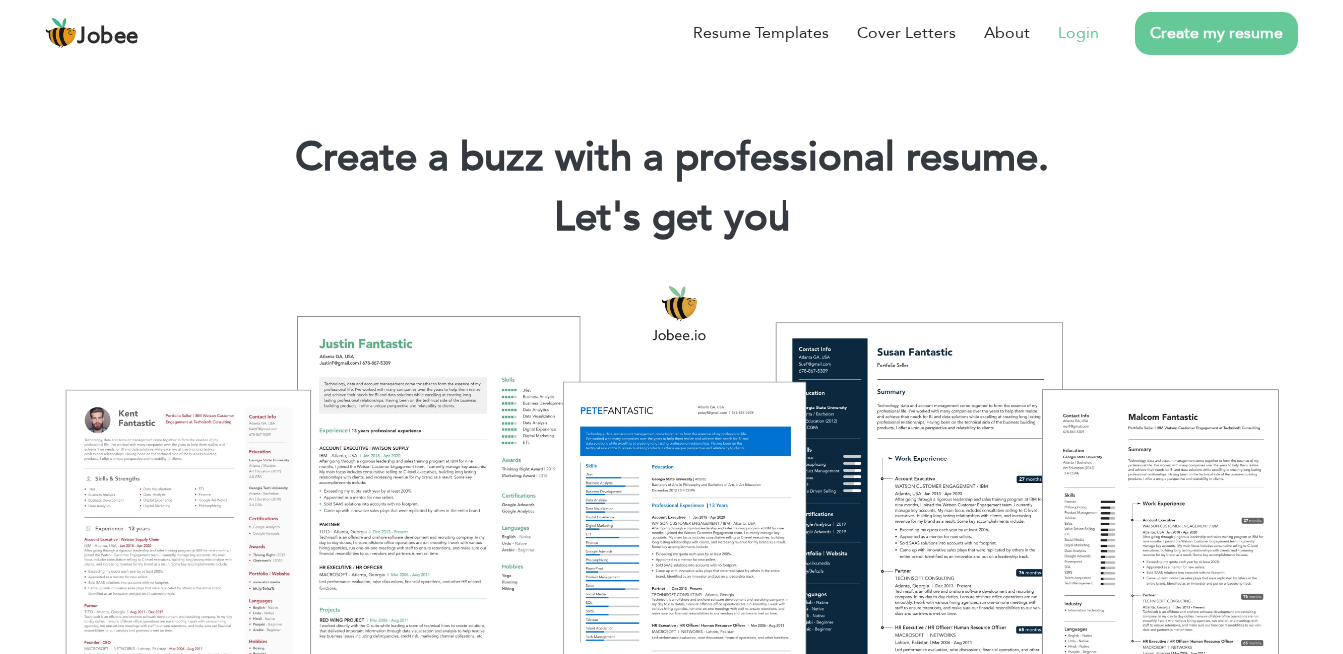 click on "Login" at bounding box center [1078, 33] 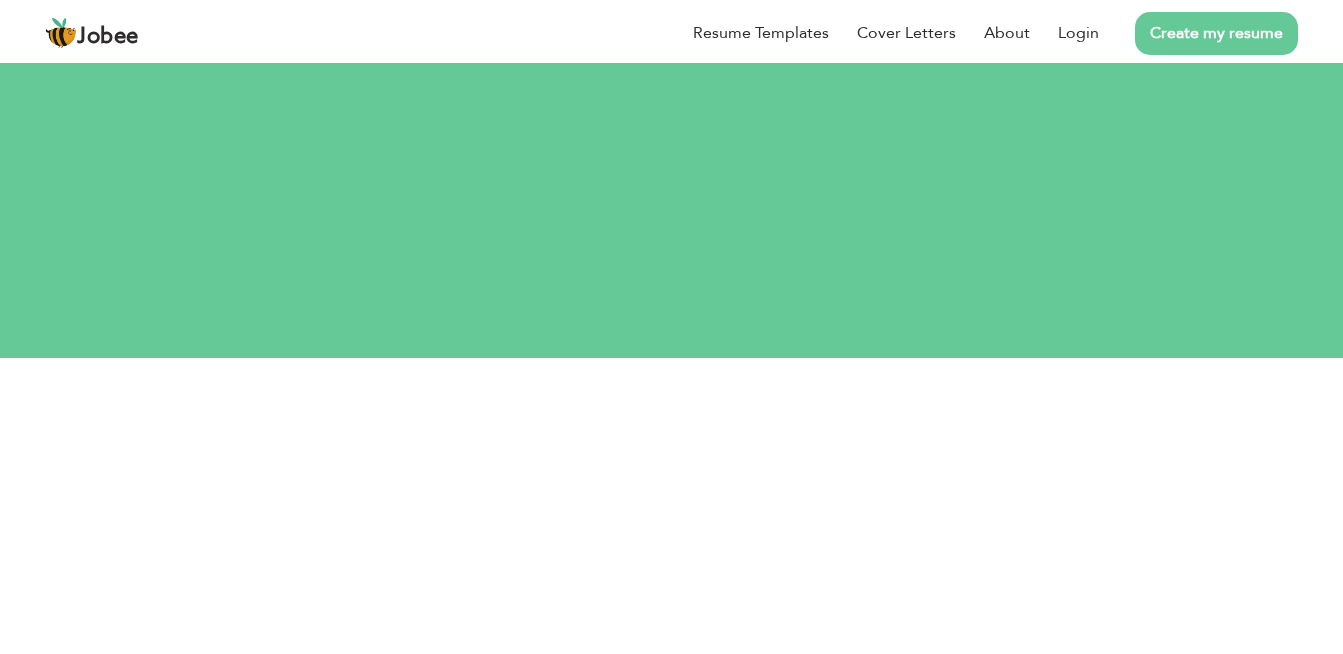 scroll, scrollTop: 0, scrollLeft: 0, axis: both 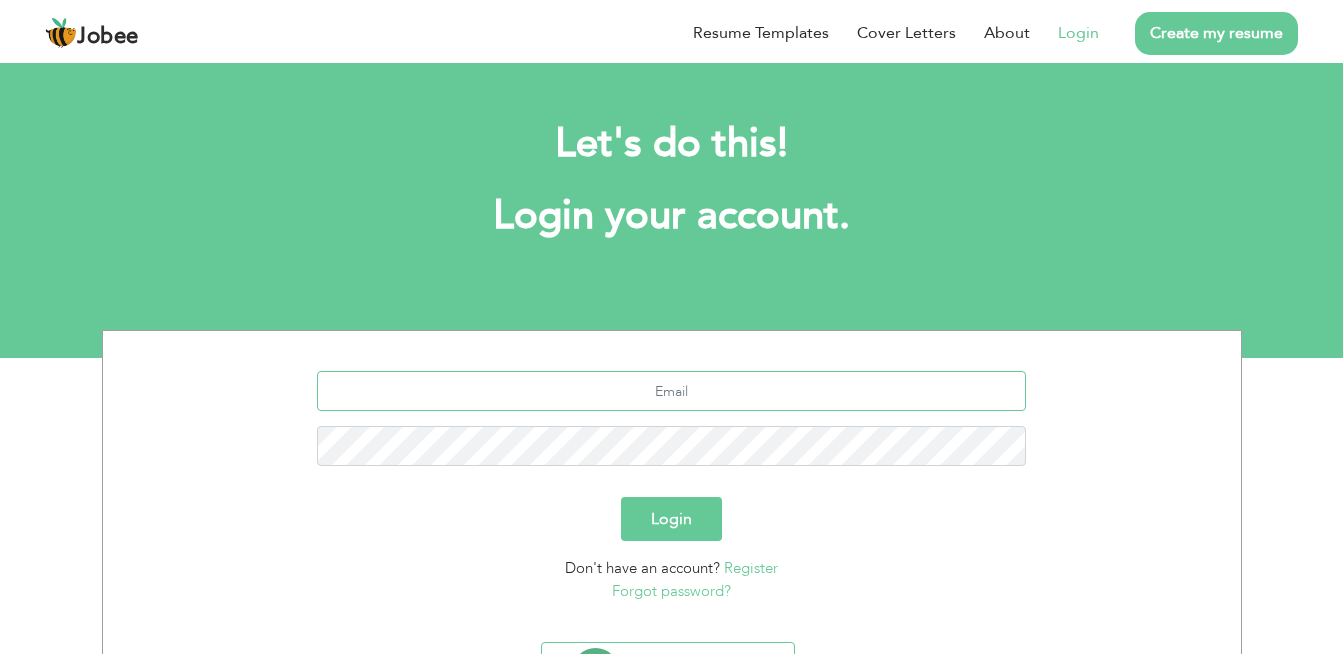 click at bounding box center [671, 391] 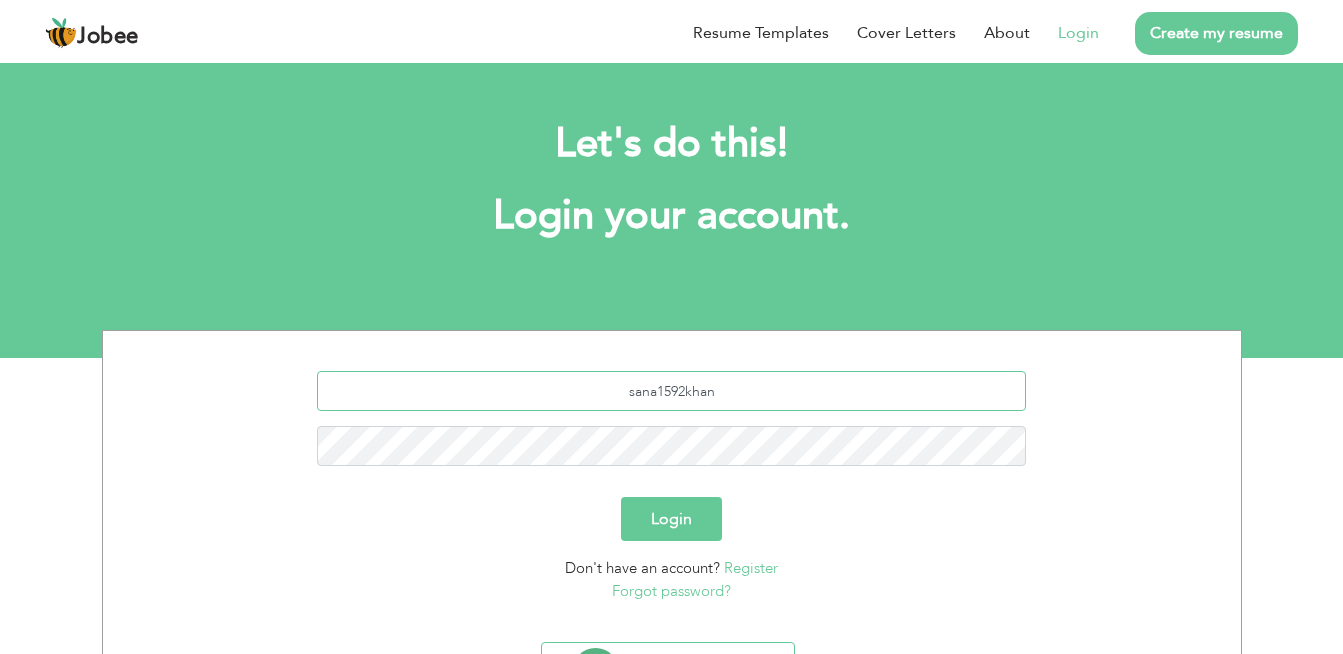 type on "sana1592khan" 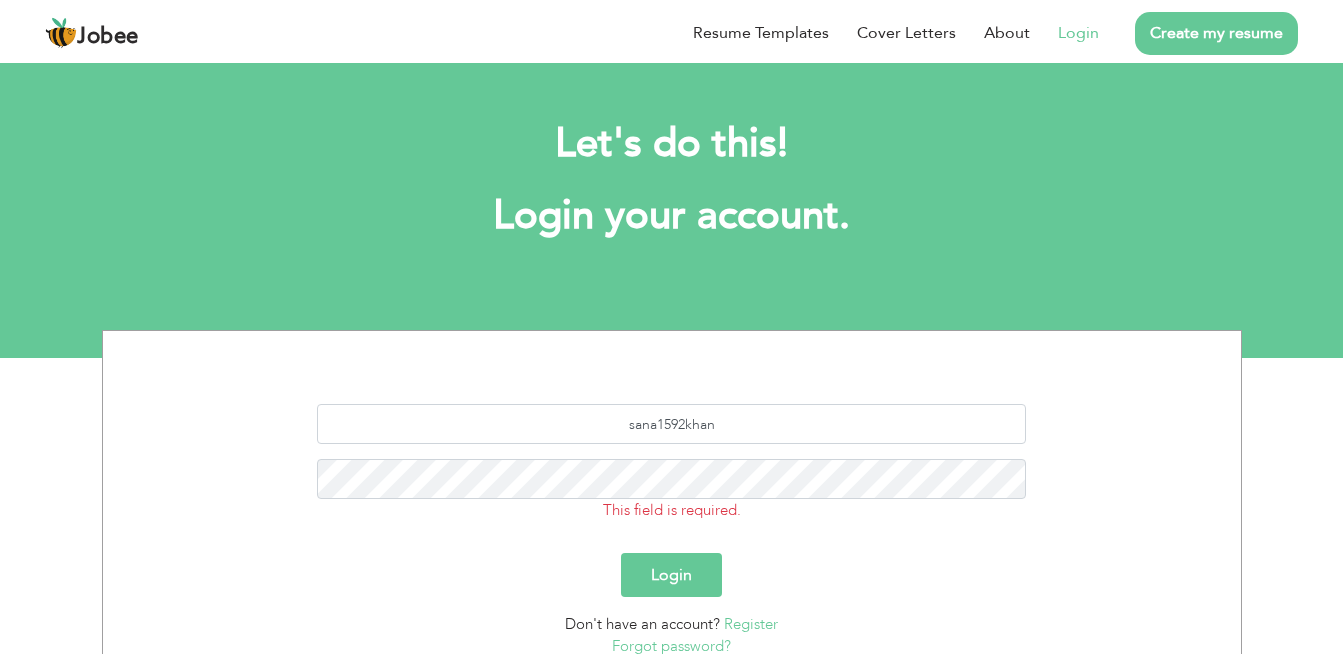 scroll, scrollTop: 0, scrollLeft: 0, axis: both 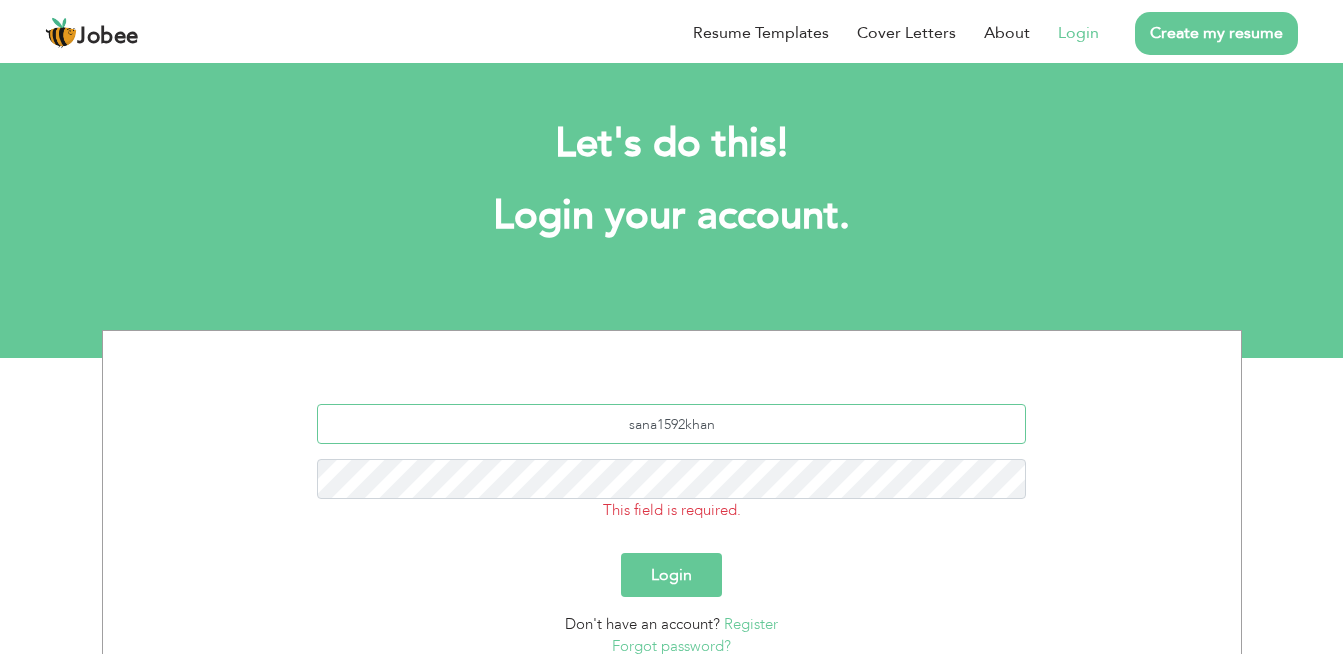 click on "sana1592khan" at bounding box center [671, 424] 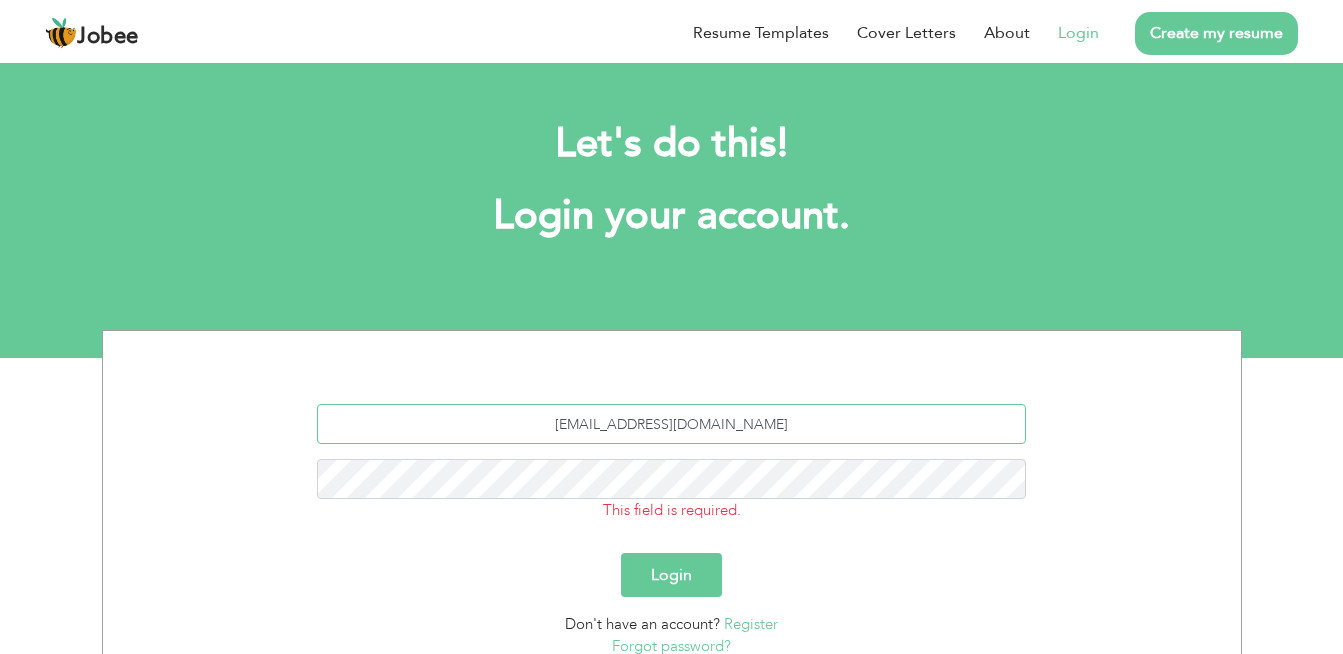 type on "[EMAIL_ADDRESS][DOMAIN_NAME]" 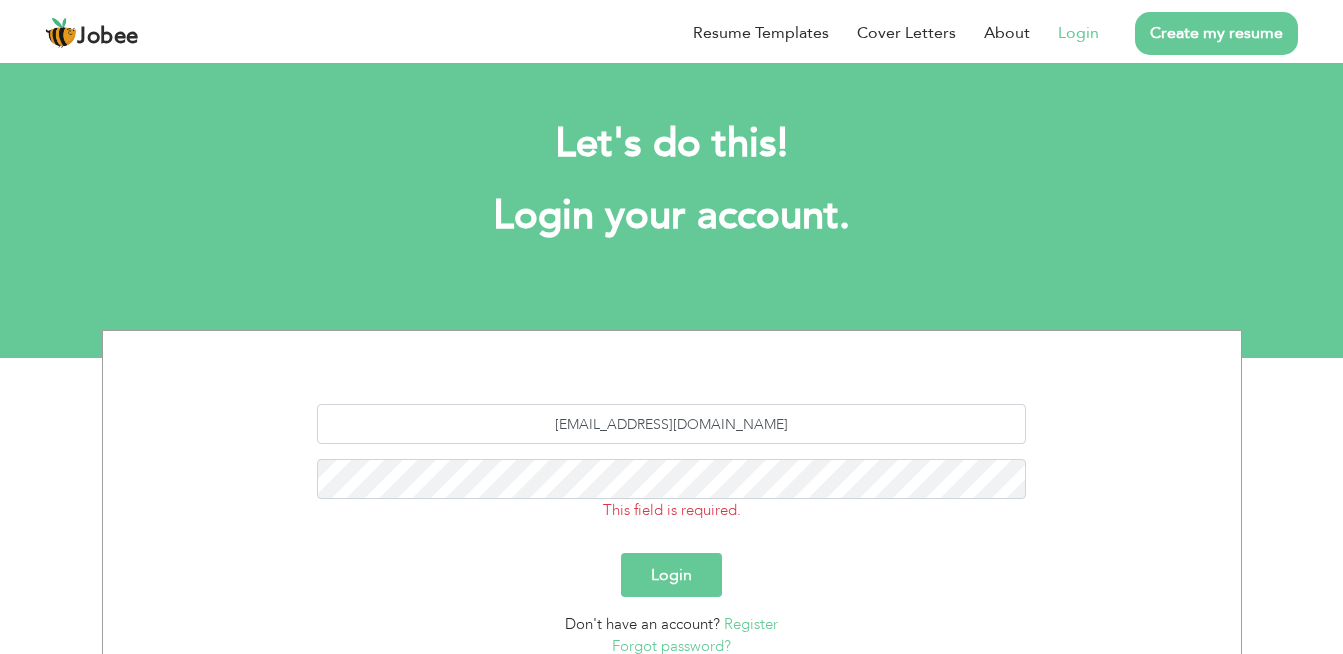 click on "Login" at bounding box center (671, 575) 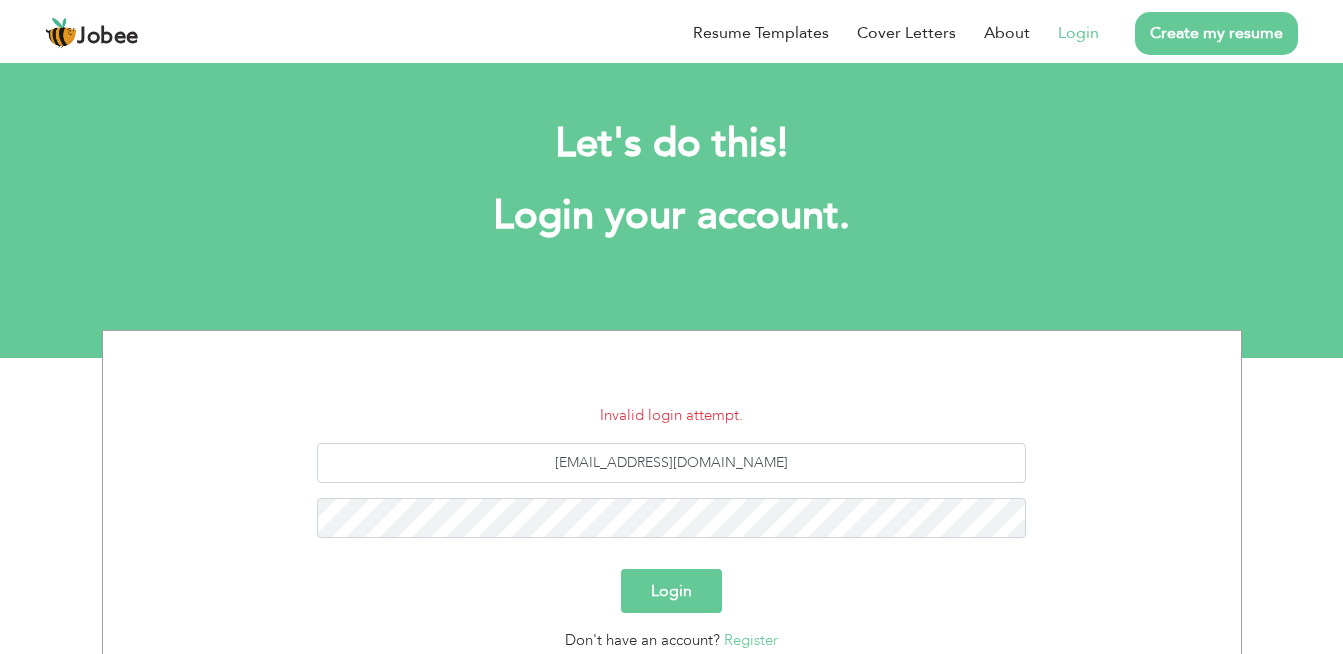 scroll, scrollTop: 0, scrollLeft: 0, axis: both 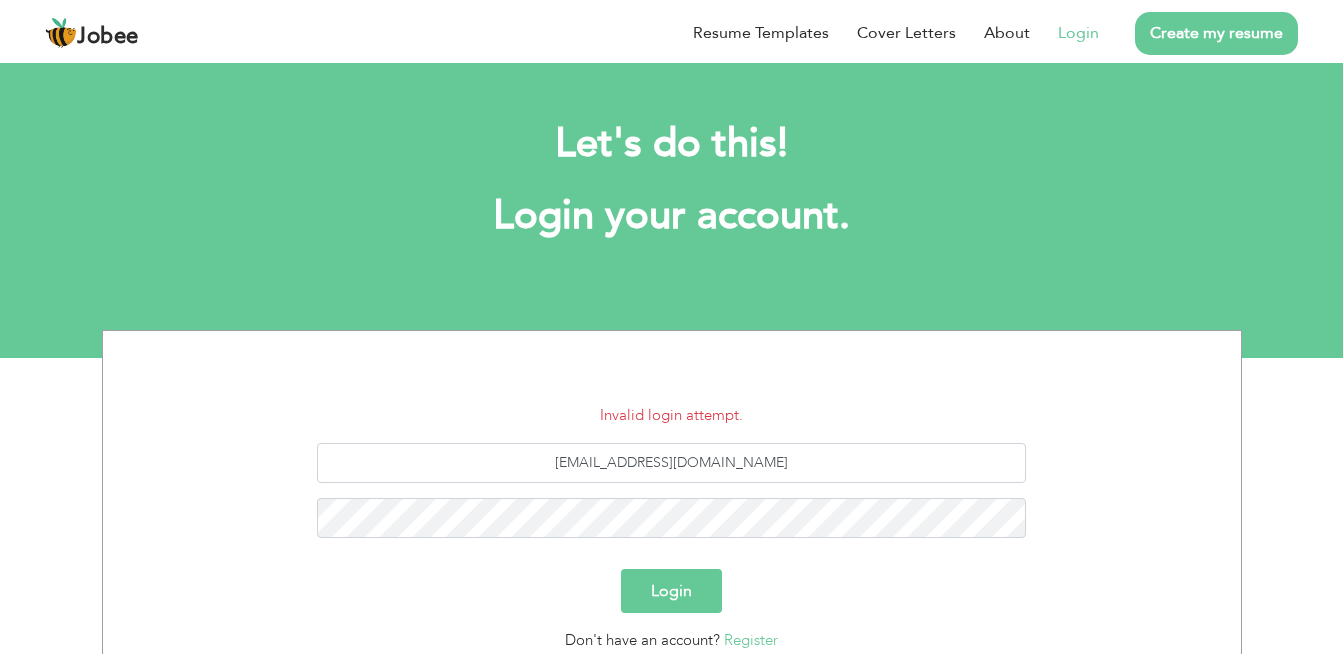 click on "Login" at bounding box center [671, 591] 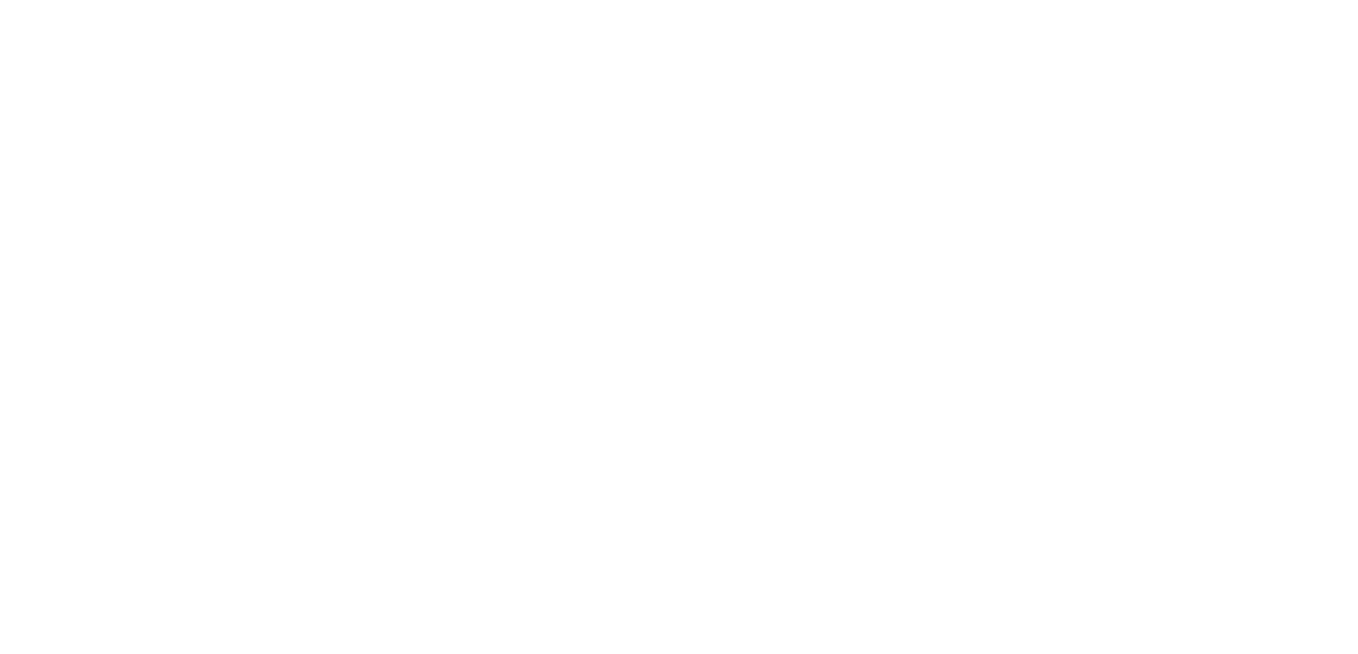 scroll, scrollTop: 0, scrollLeft: 0, axis: both 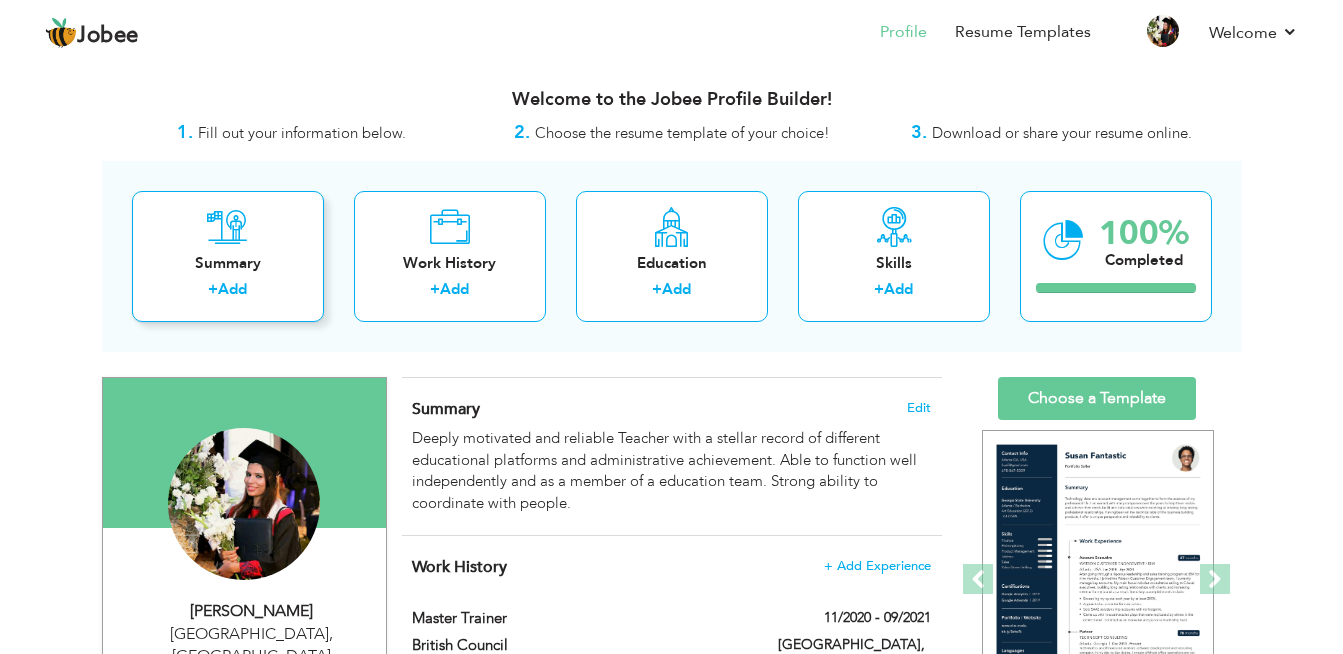 click on "Summary" at bounding box center [228, 263] 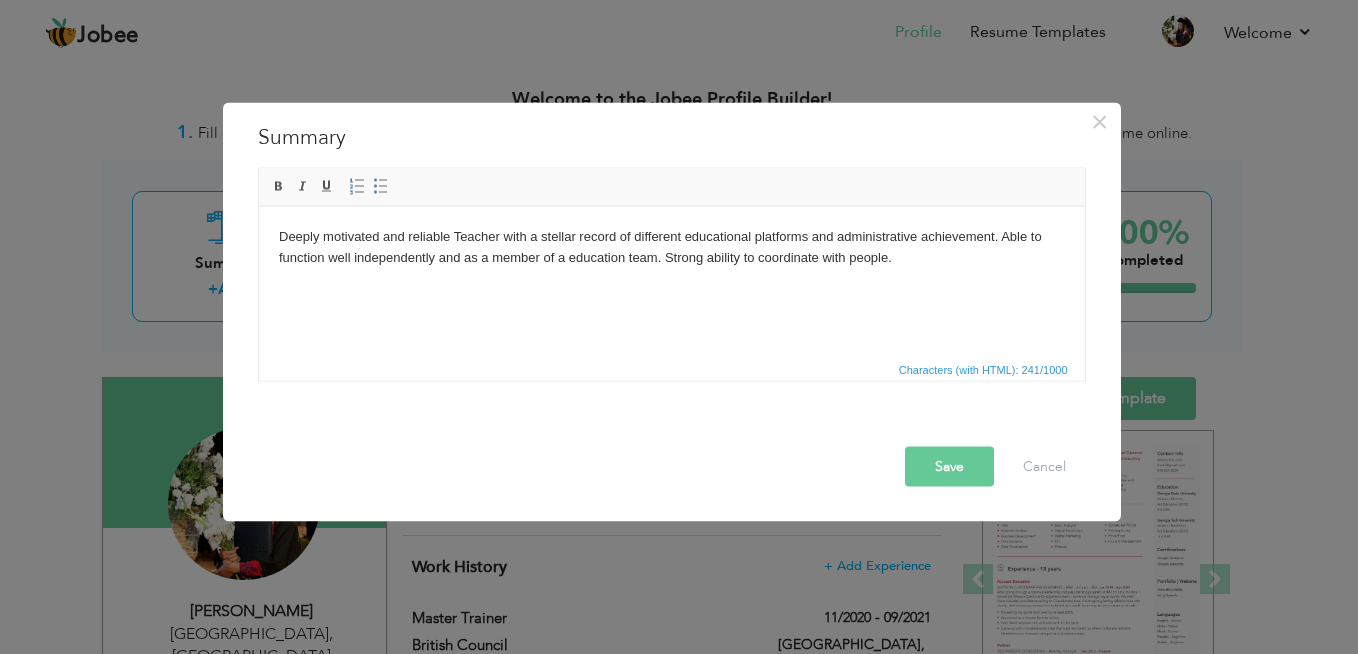 click on "Save" at bounding box center (949, 467) 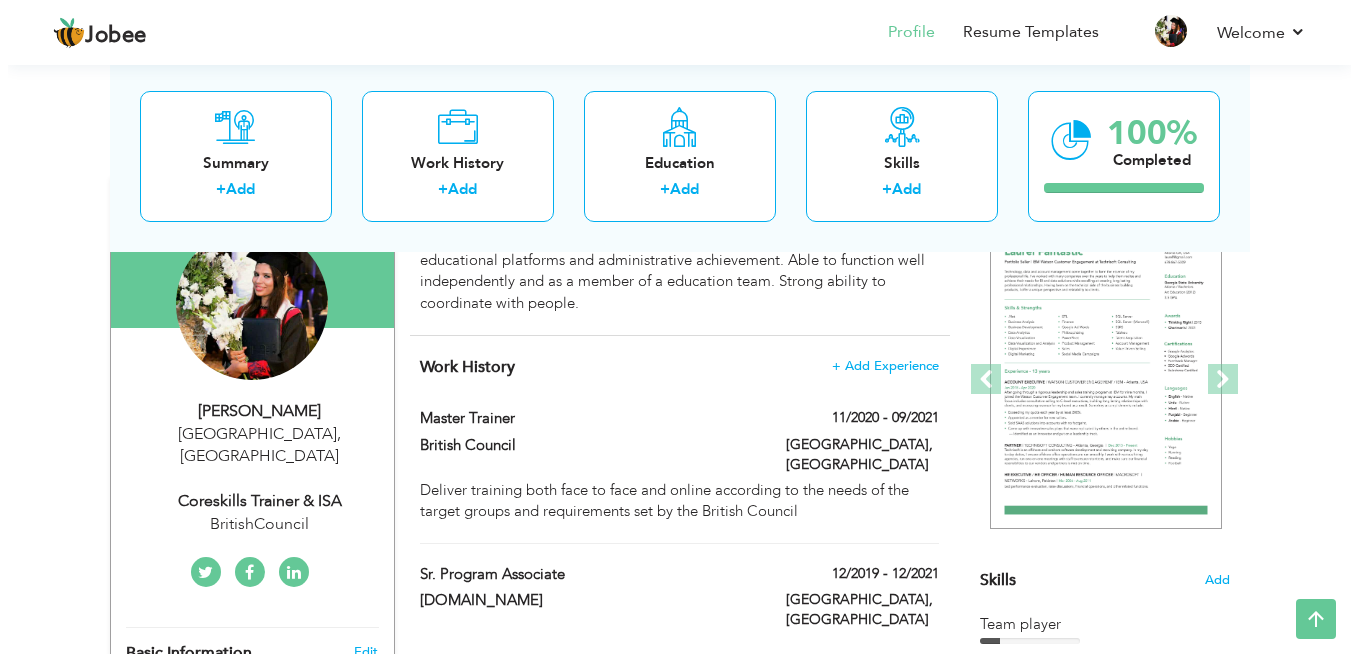 scroll, scrollTop: 300, scrollLeft: 0, axis: vertical 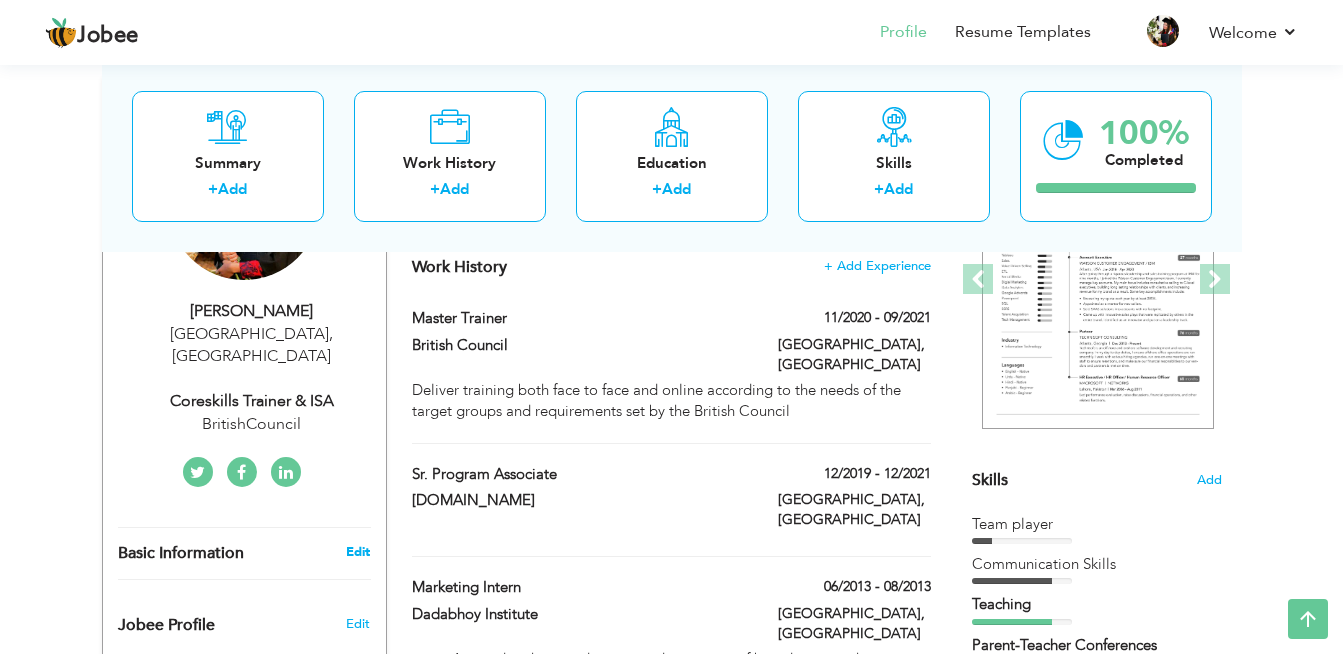 click on "Edit" at bounding box center [358, 552] 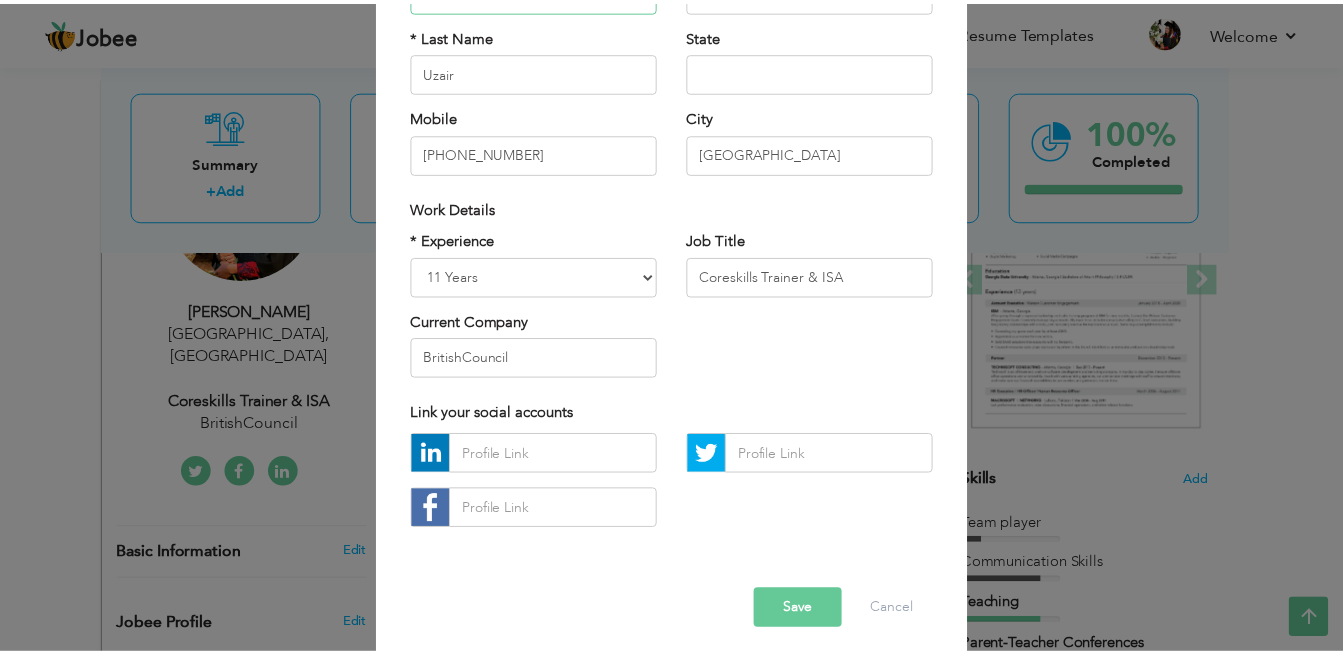 scroll, scrollTop: 250, scrollLeft: 0, axis: vertical 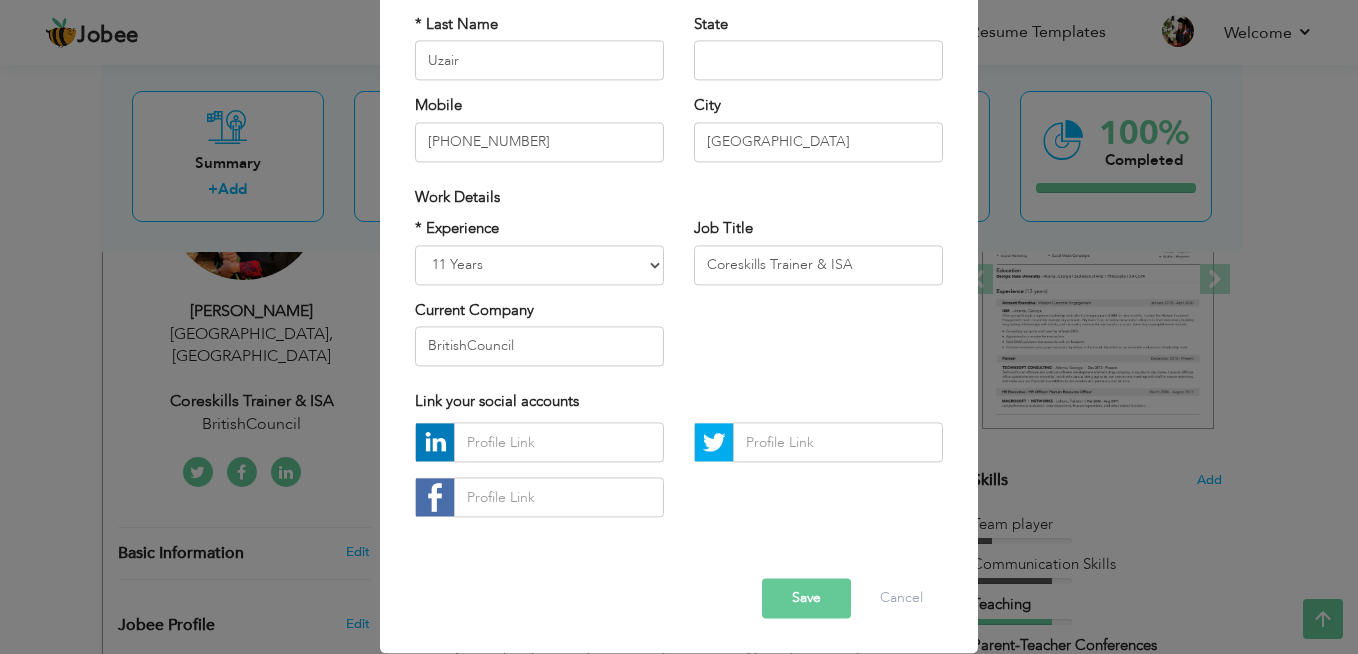click on "Save" at bounding box center (806, 599) 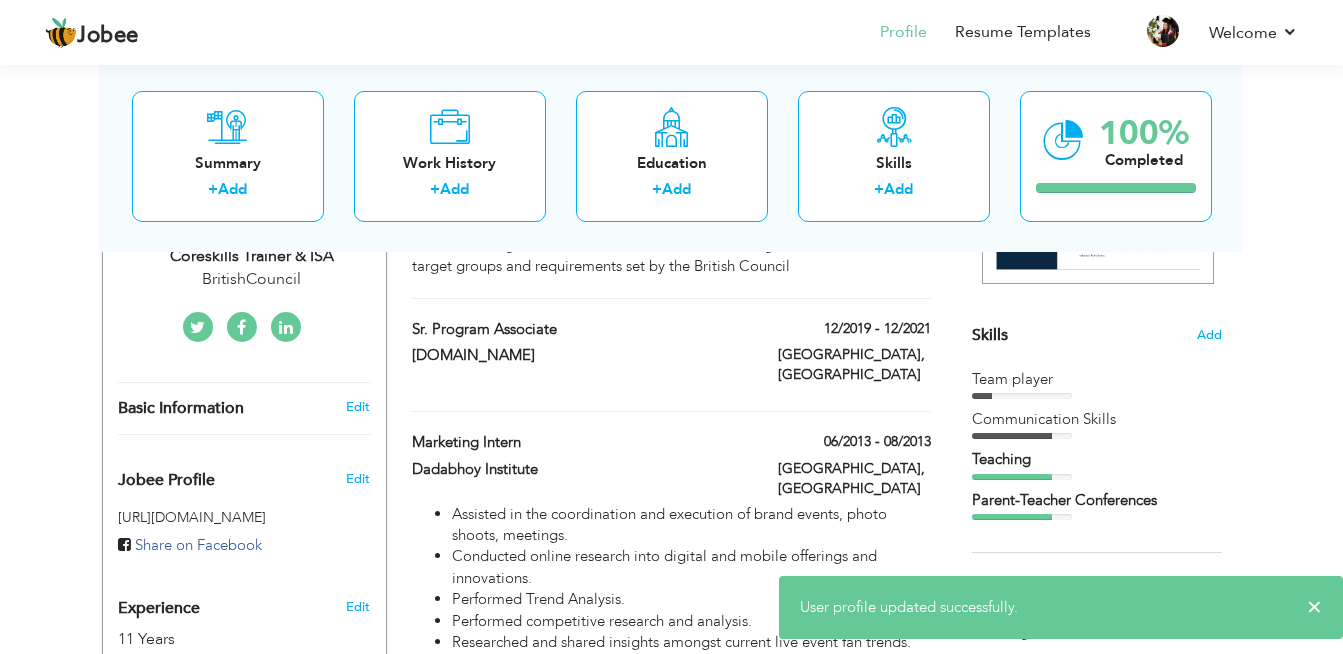 scroll, scrollTop: 500, scrollLeft: 0, axis: vertical 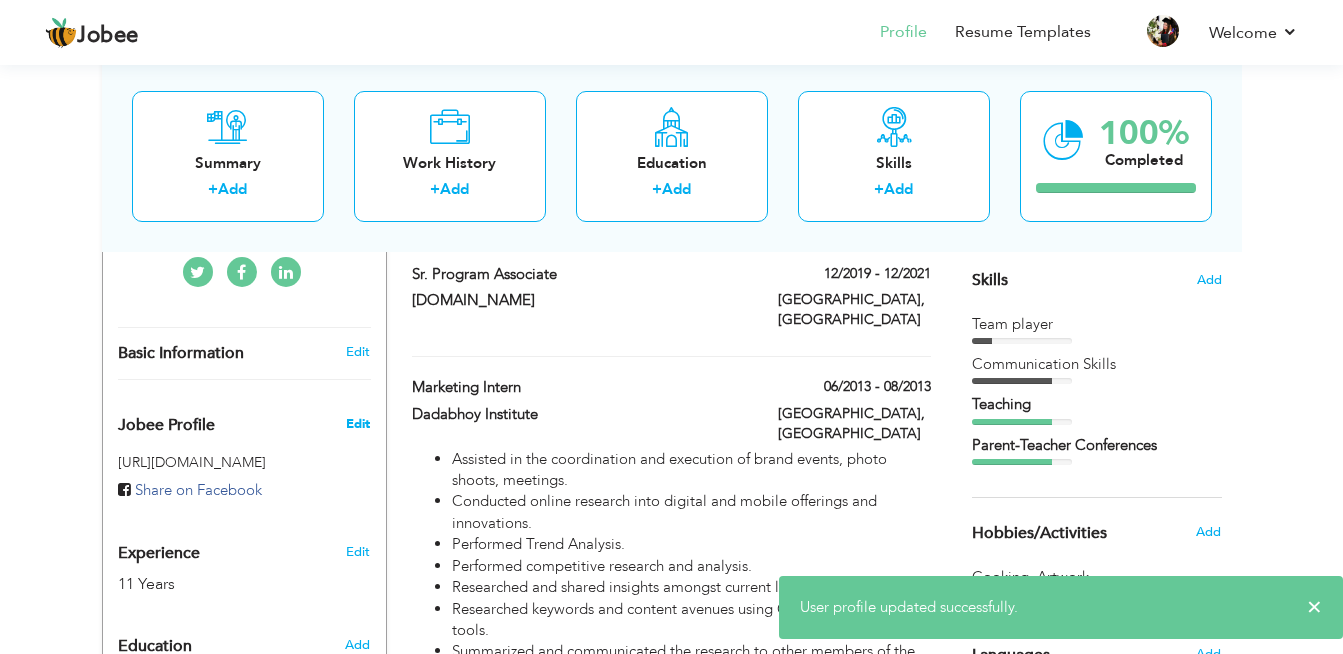 click on "Edit" at bounding box center [358, 424] 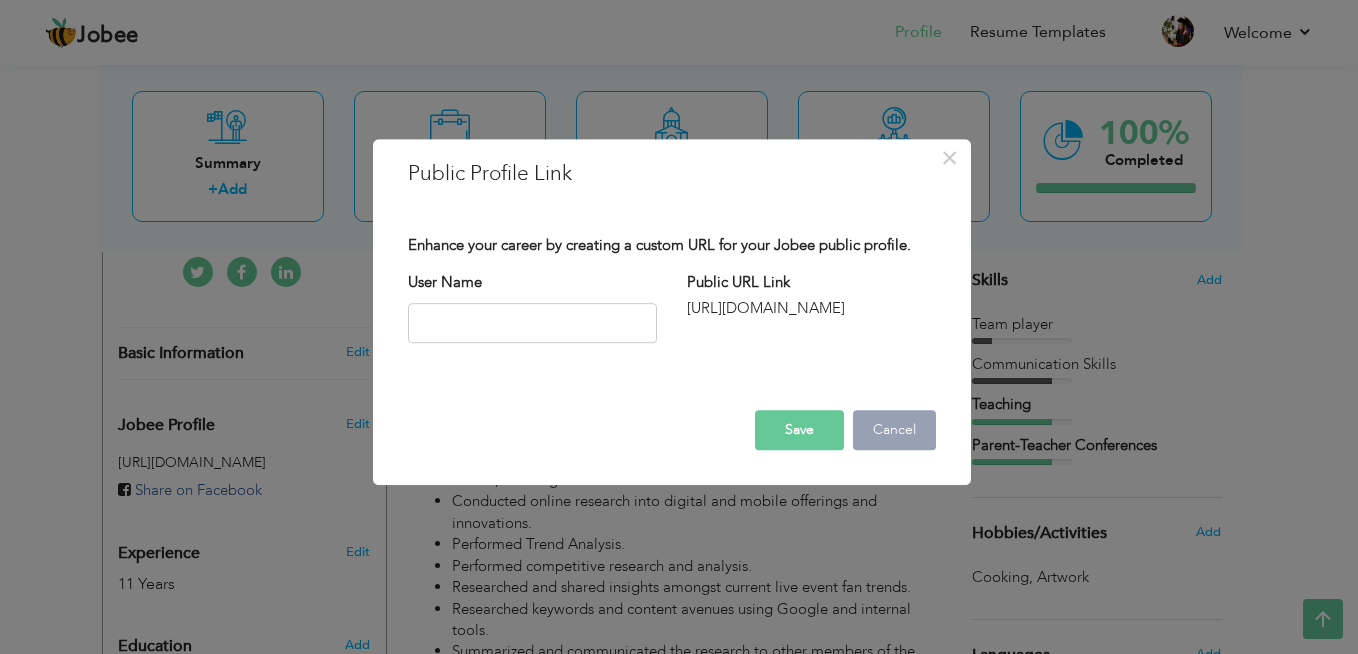 click on "Cancel" at bounding box center [894, 430] 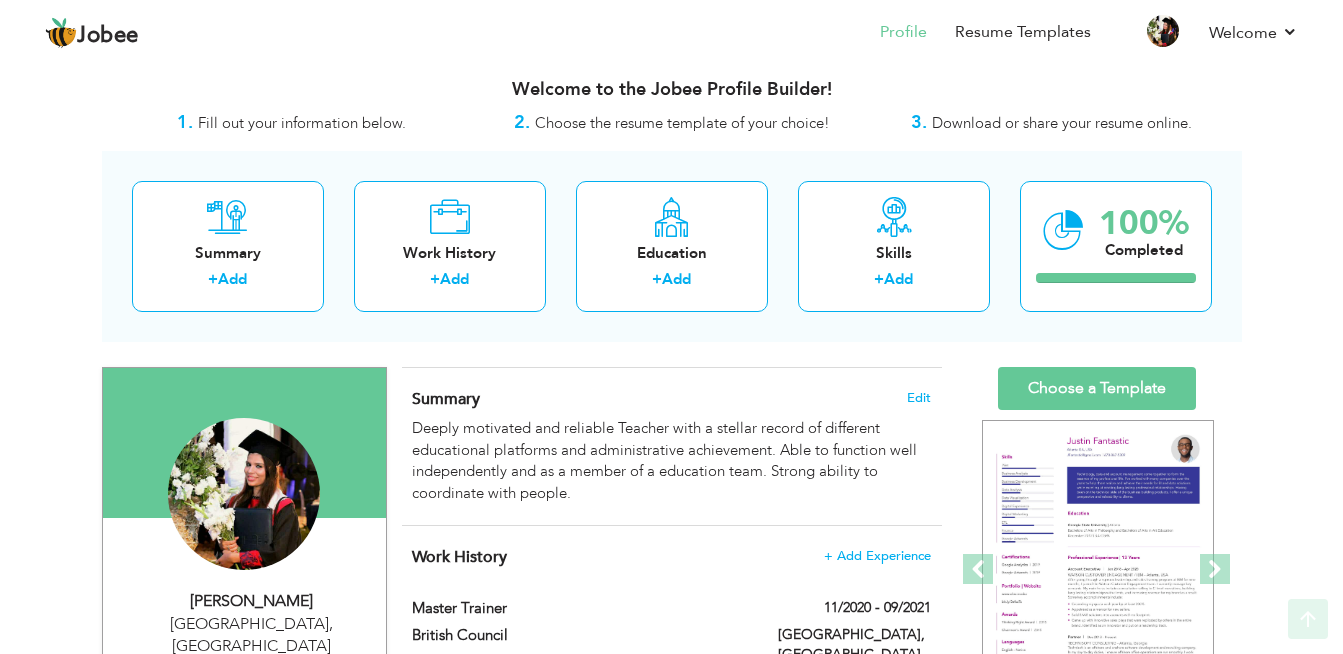 scroll, scrollTop: 0, scrollLeft: 0, axis: both 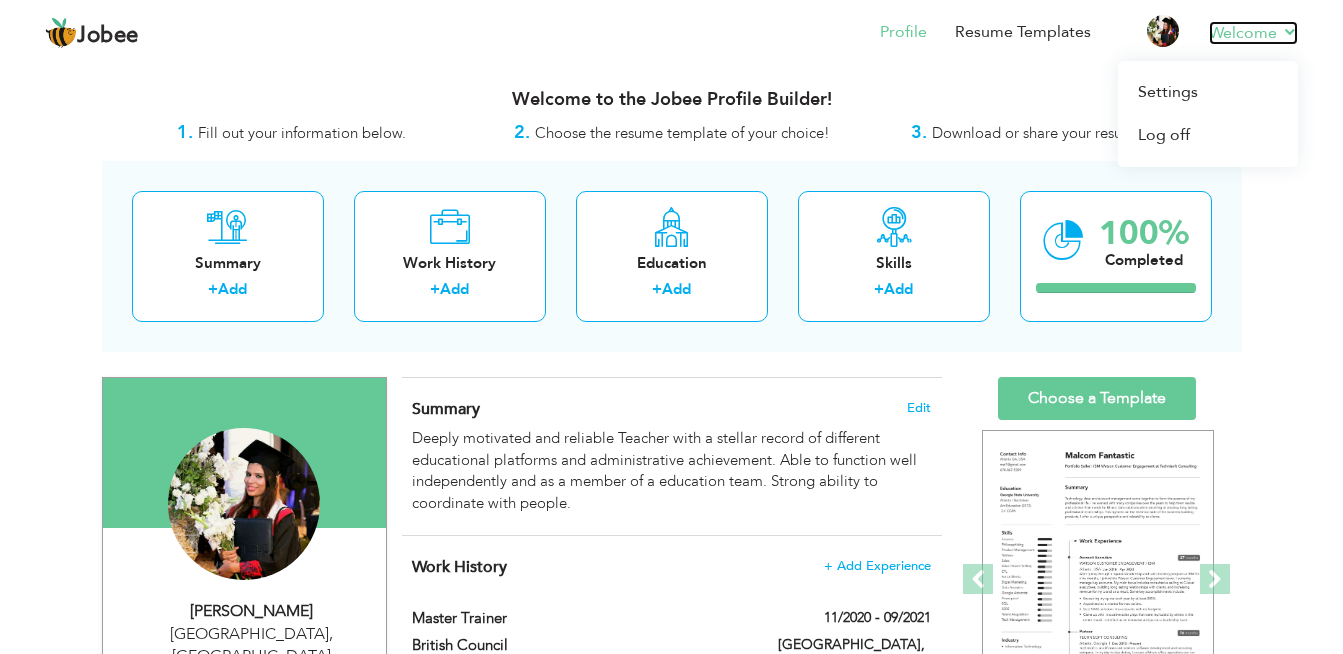 click on "Welcome" at bounding box center [1253, 33] 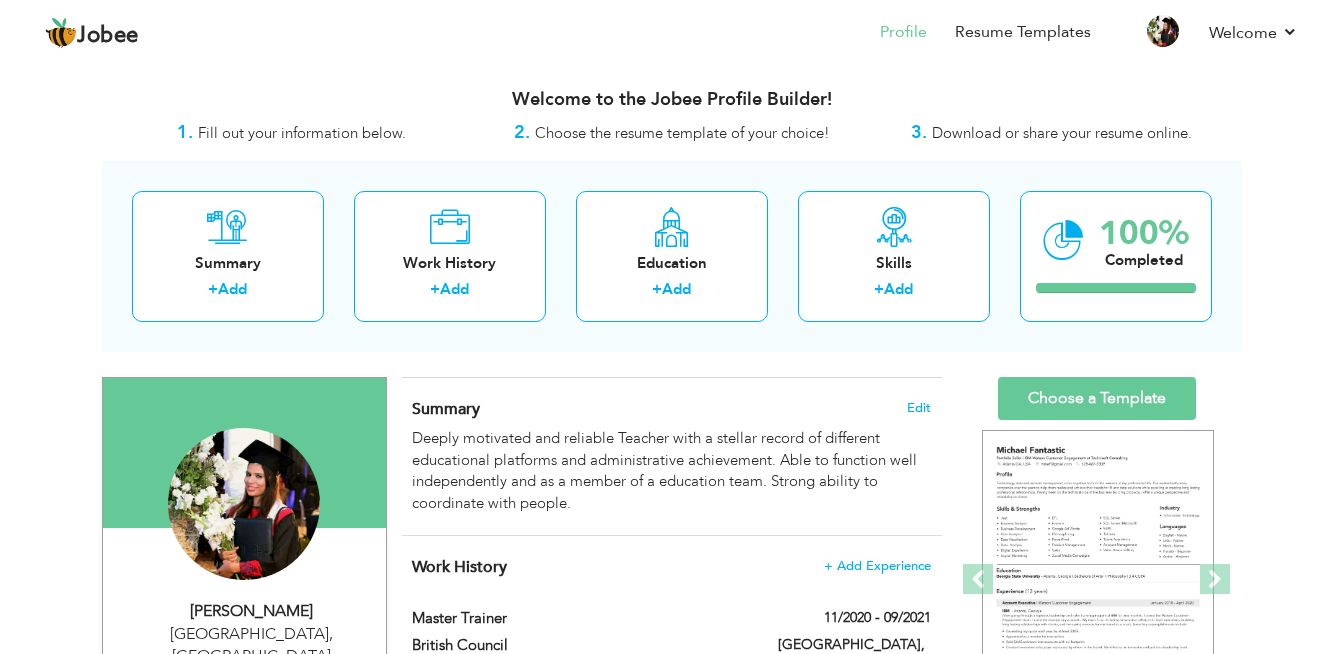 click on "Download or share your resume online." at bounding box center [1062, 133] 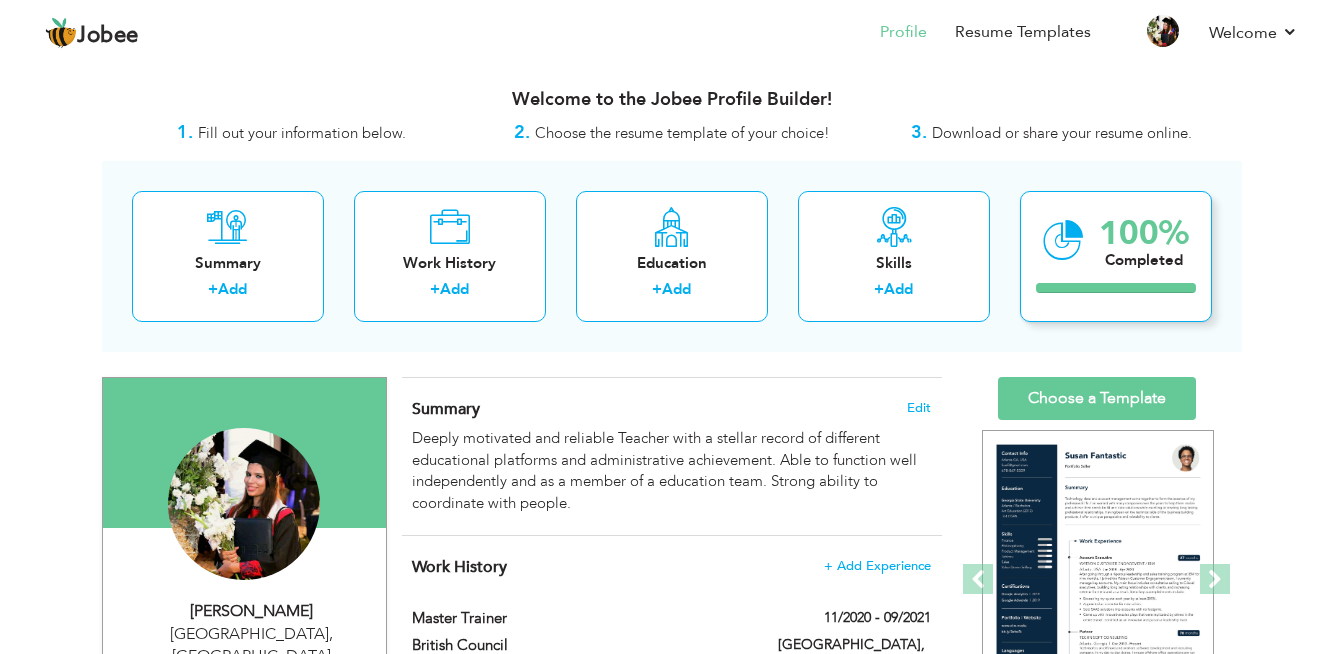 click at bounding box center [1063, 240] 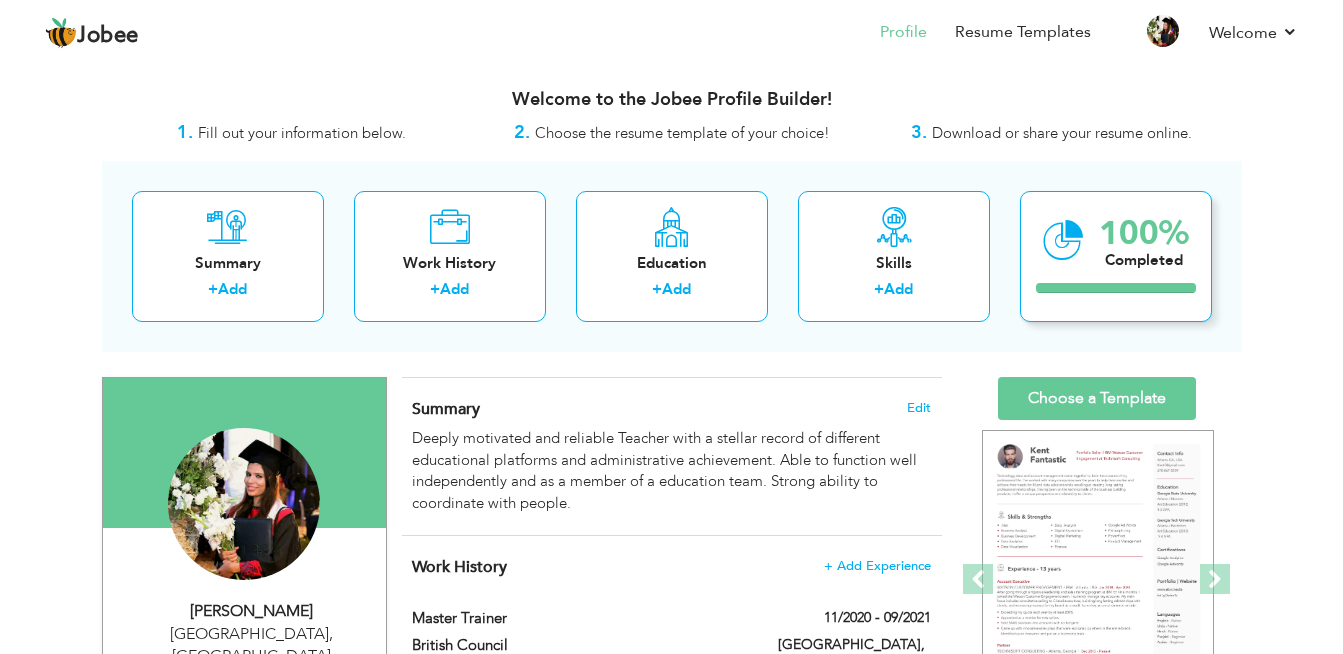 click on "100%" at bounding box center [1144, 233] 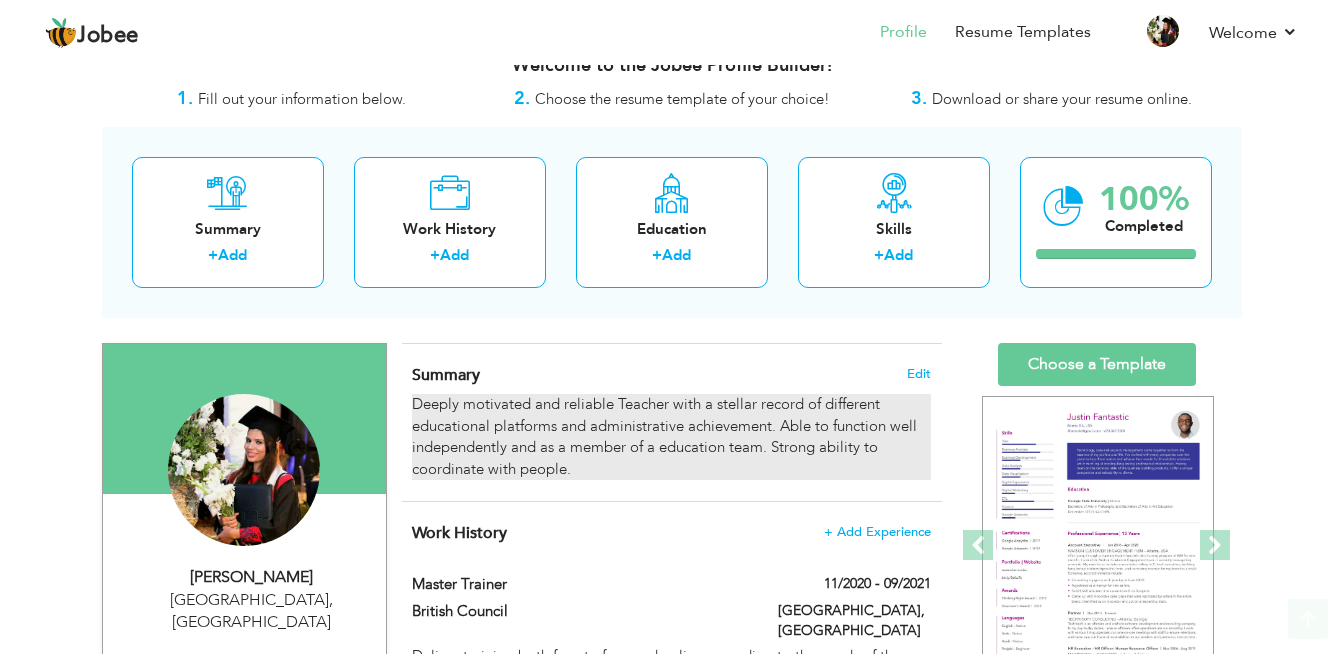scroll, scrollTop: 0, scrollLeft: 0, axis: both 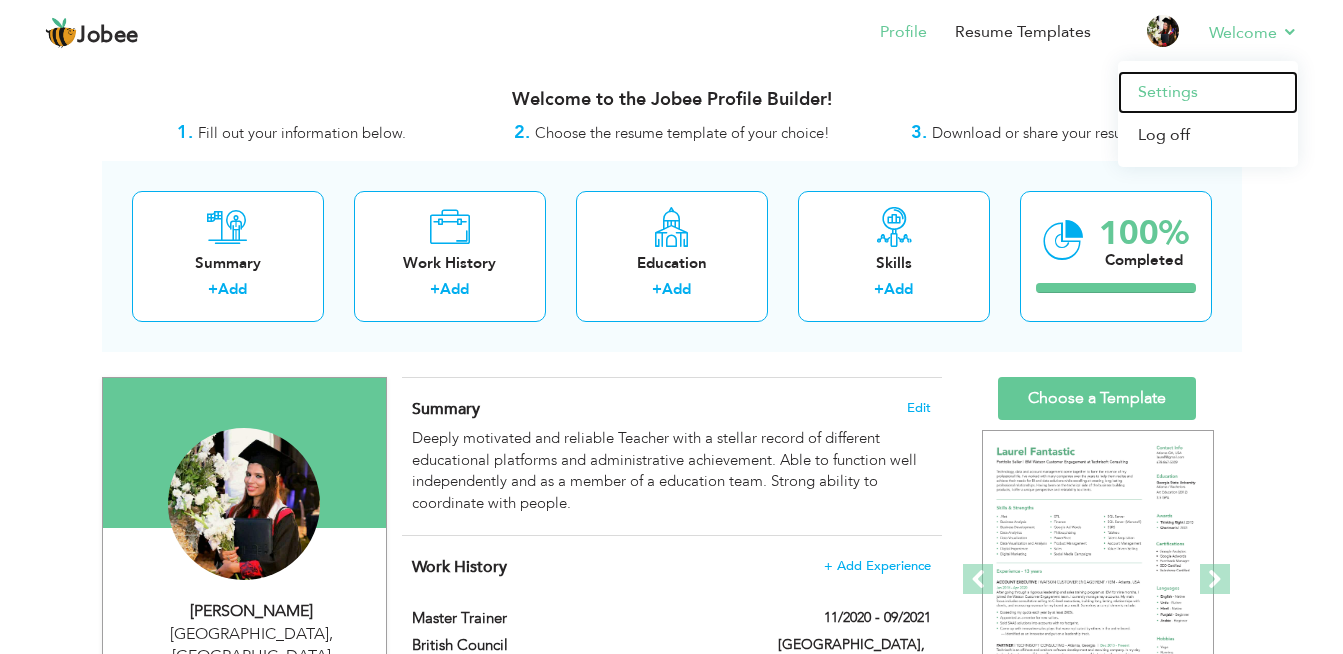 click on "Settings" at bounding box center [1208, 92] 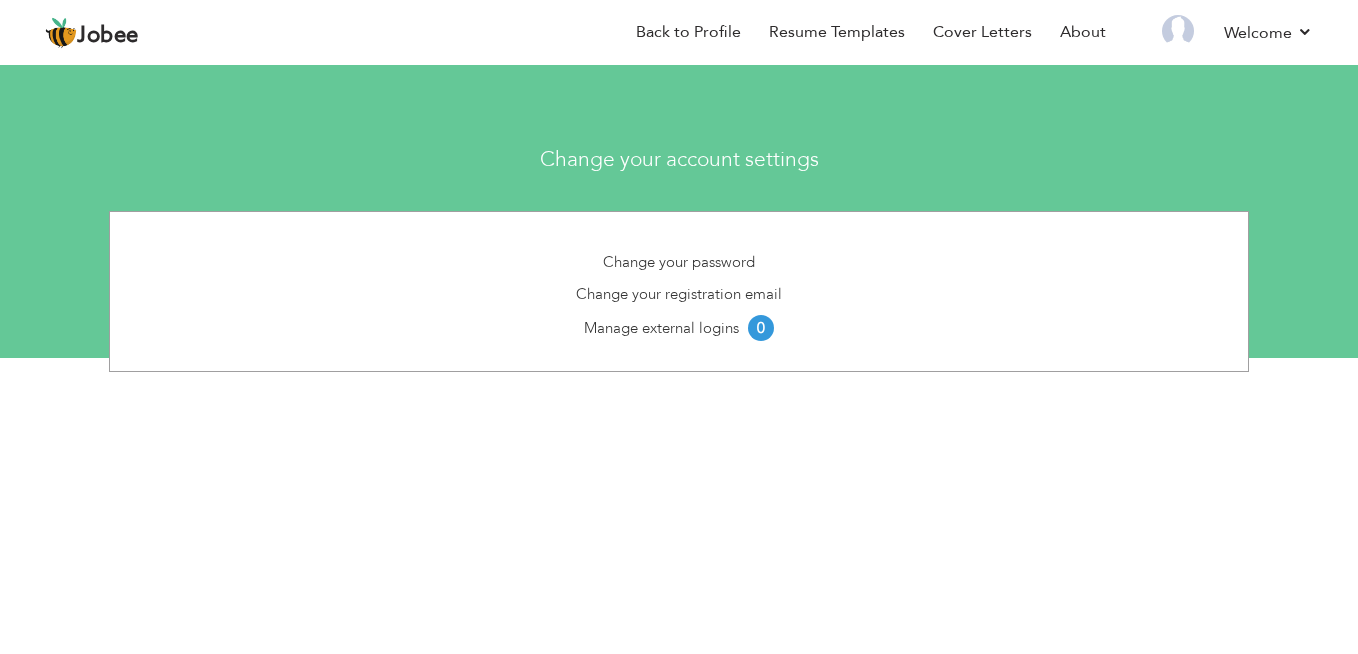 scroll, scrollTop: 0, scrollLeft: 0, axis: both 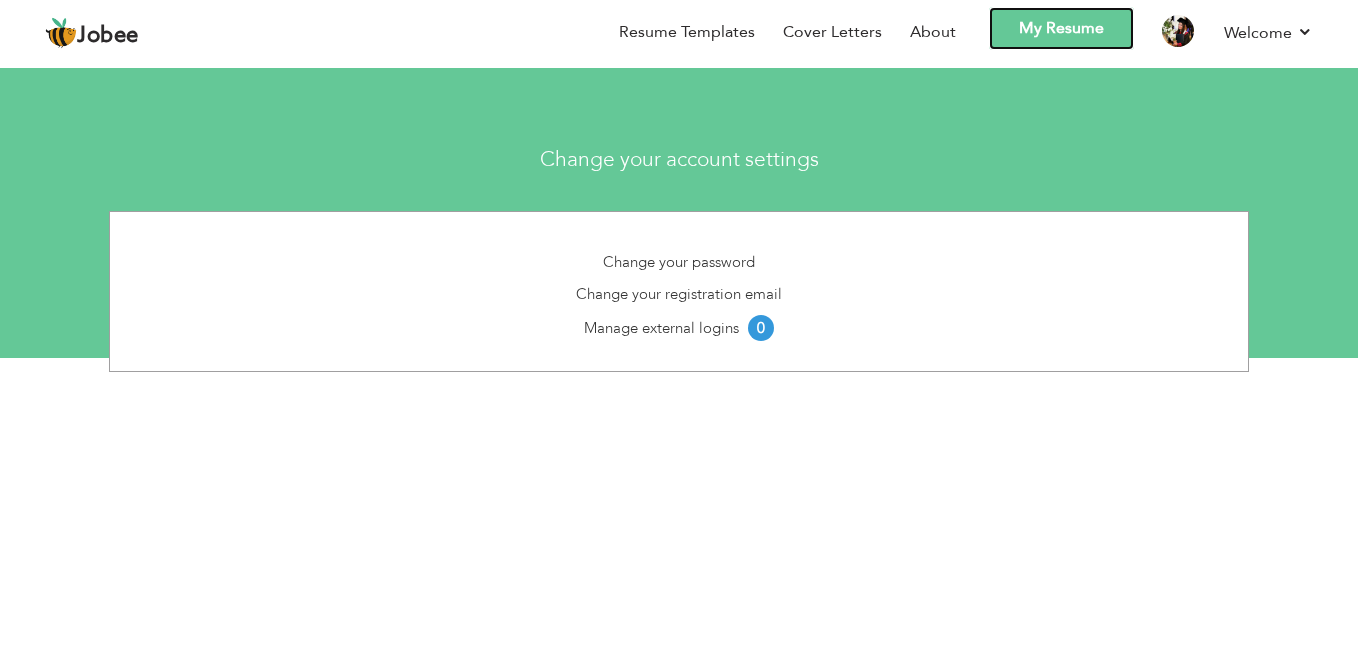 click on "My Resume" at bounding box center (1061, 28) 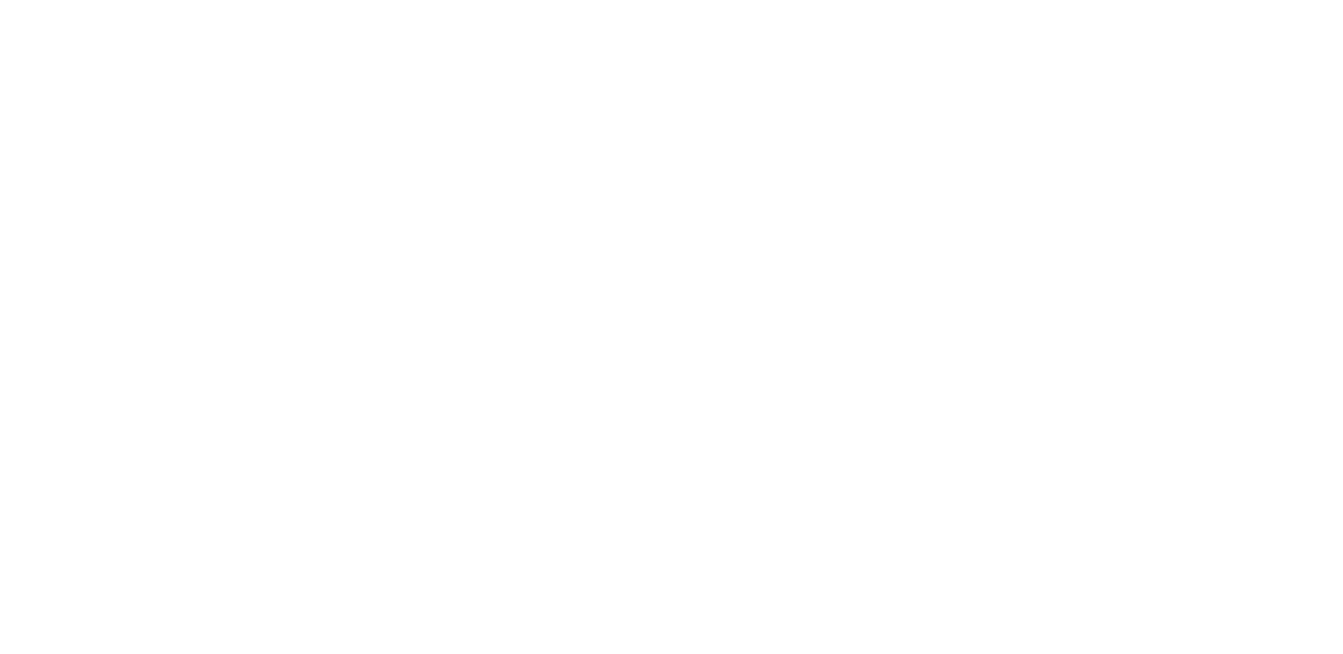 scroll, scrollTop: 0, scrollLeft: 0, axis: both 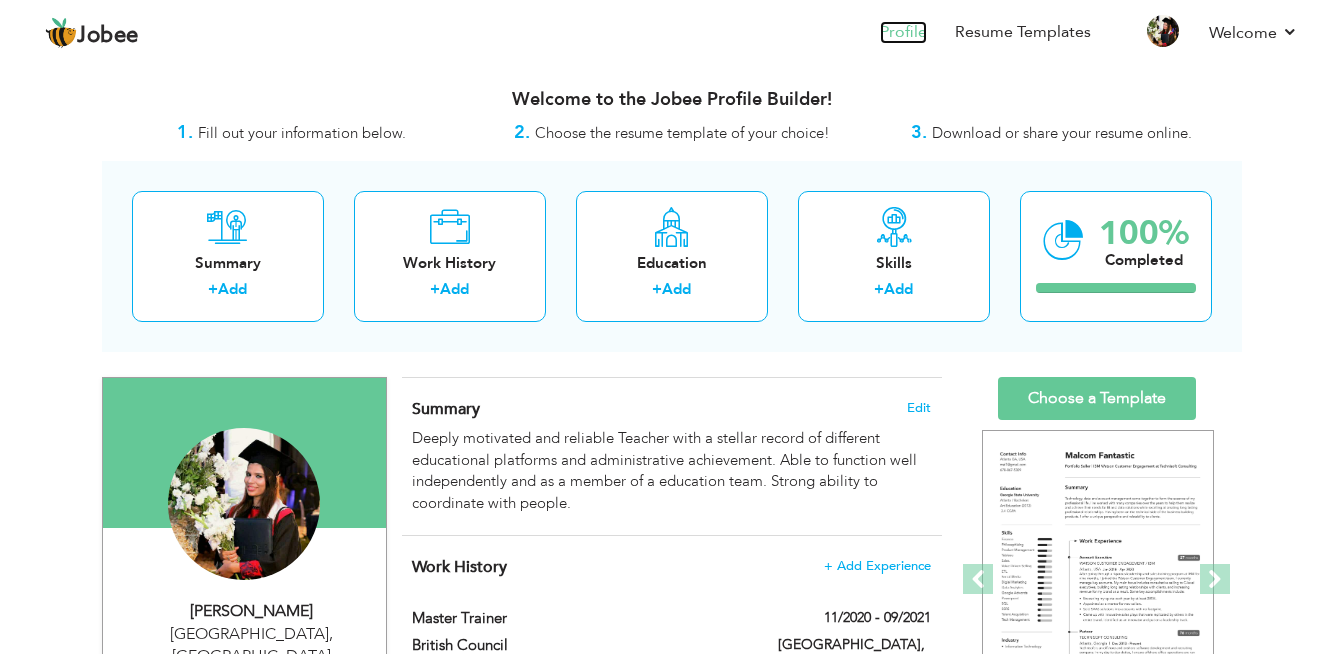 click on "Profile" at bounding box center (903, 32) 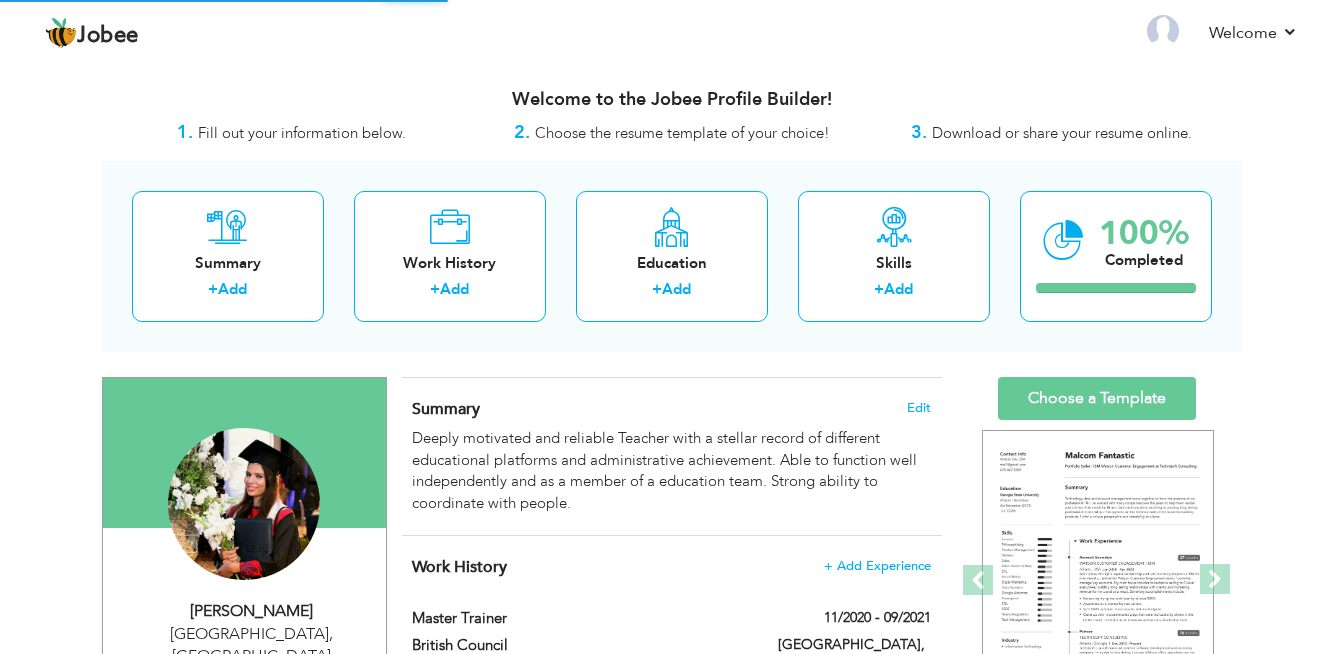 scroll, scrollTop: 0, scrollLeft: 0, axis: both 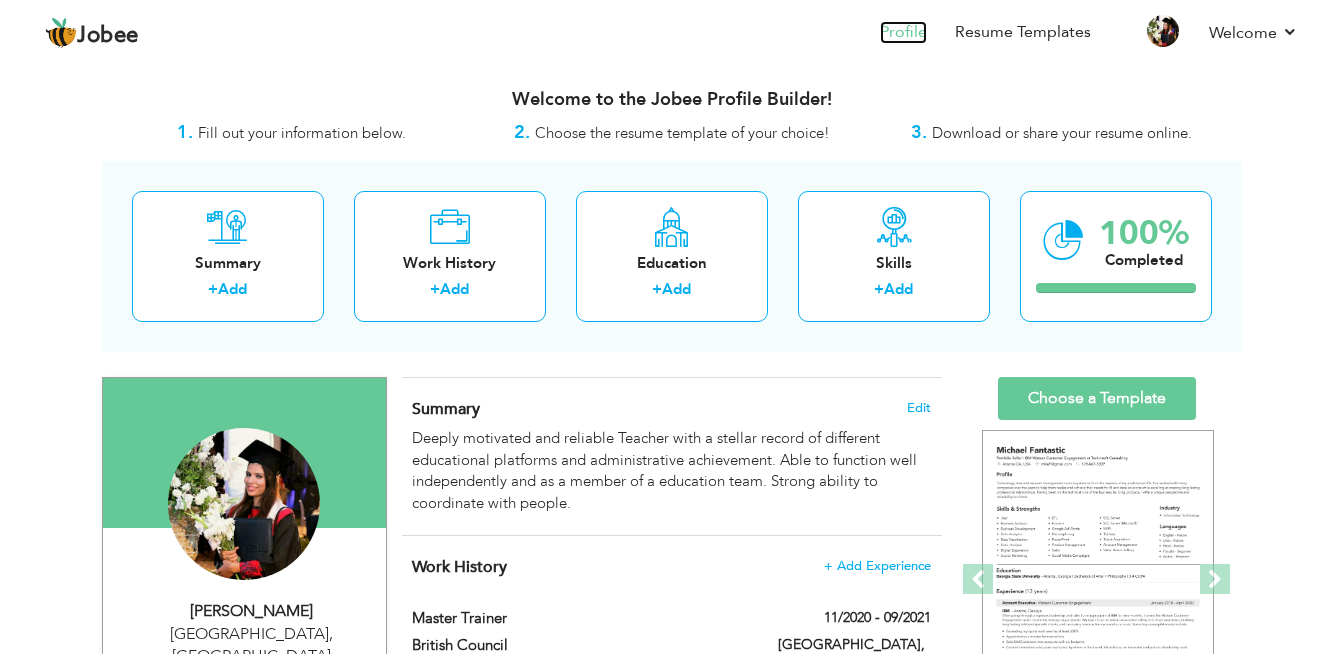 click on "Profile" at bounding box center (903, 32) 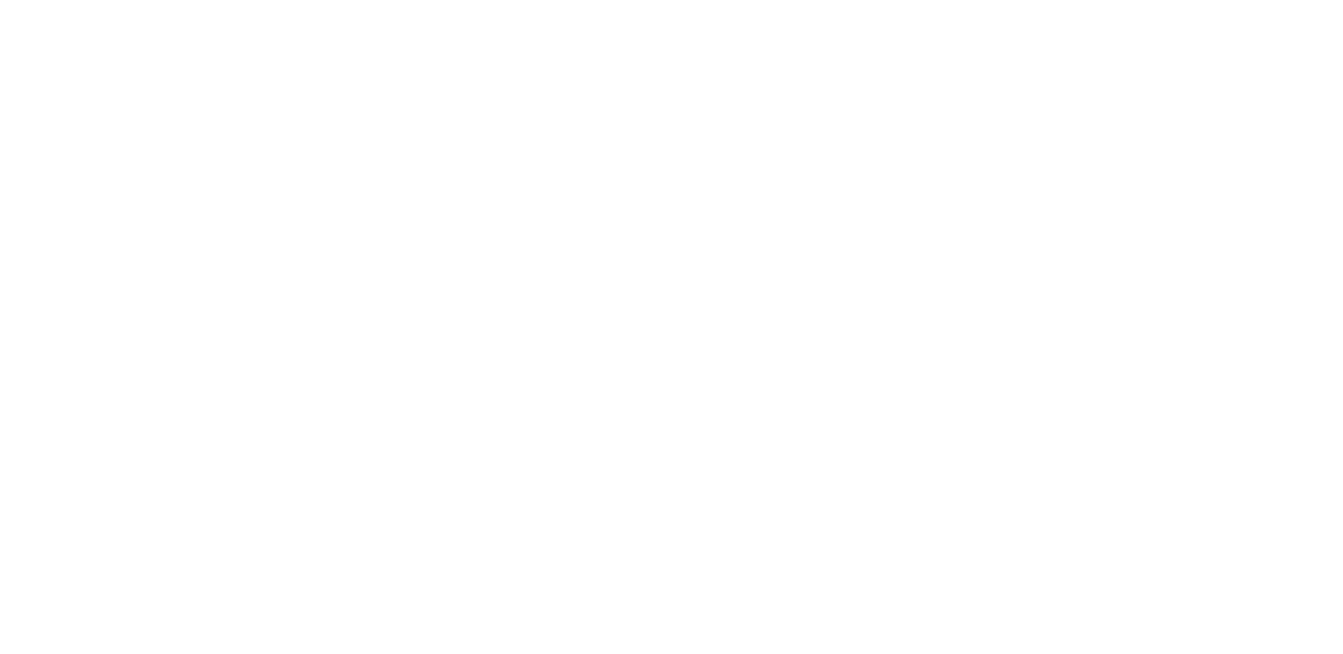scroll, scrollTop: 0, scrollLeft: 0, axis: both 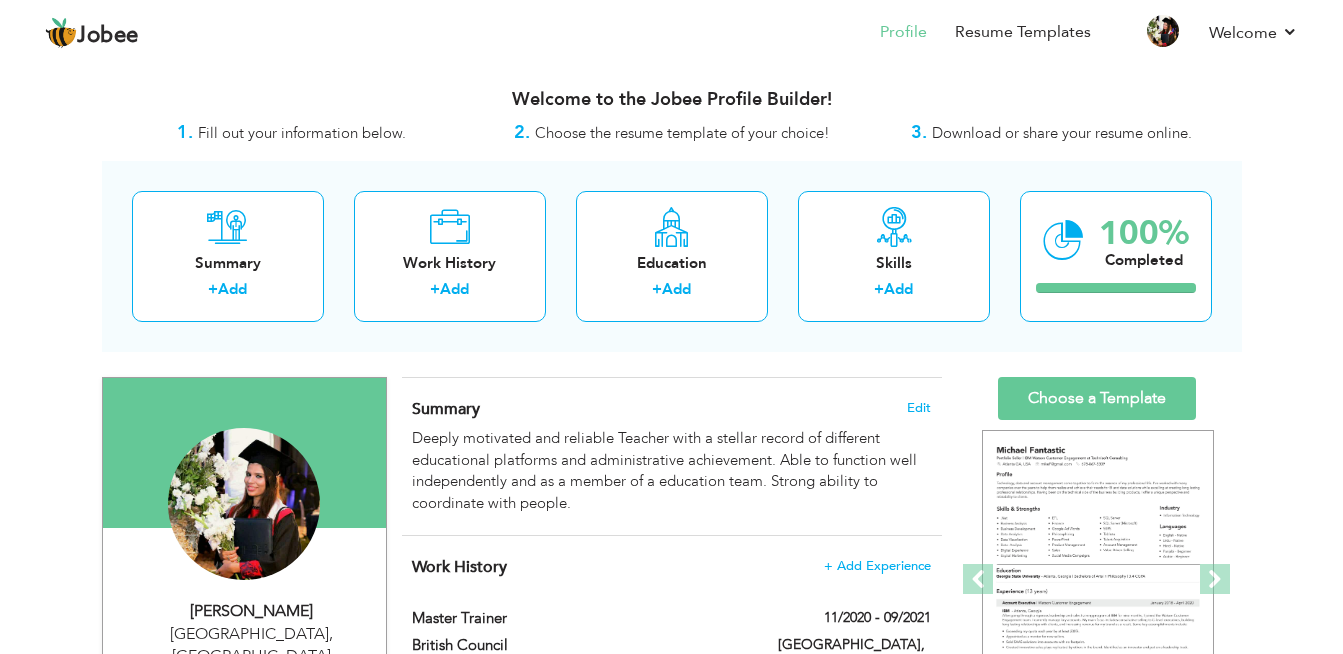 click on "Download or share your resume online." at bounding box center [1062, 133] 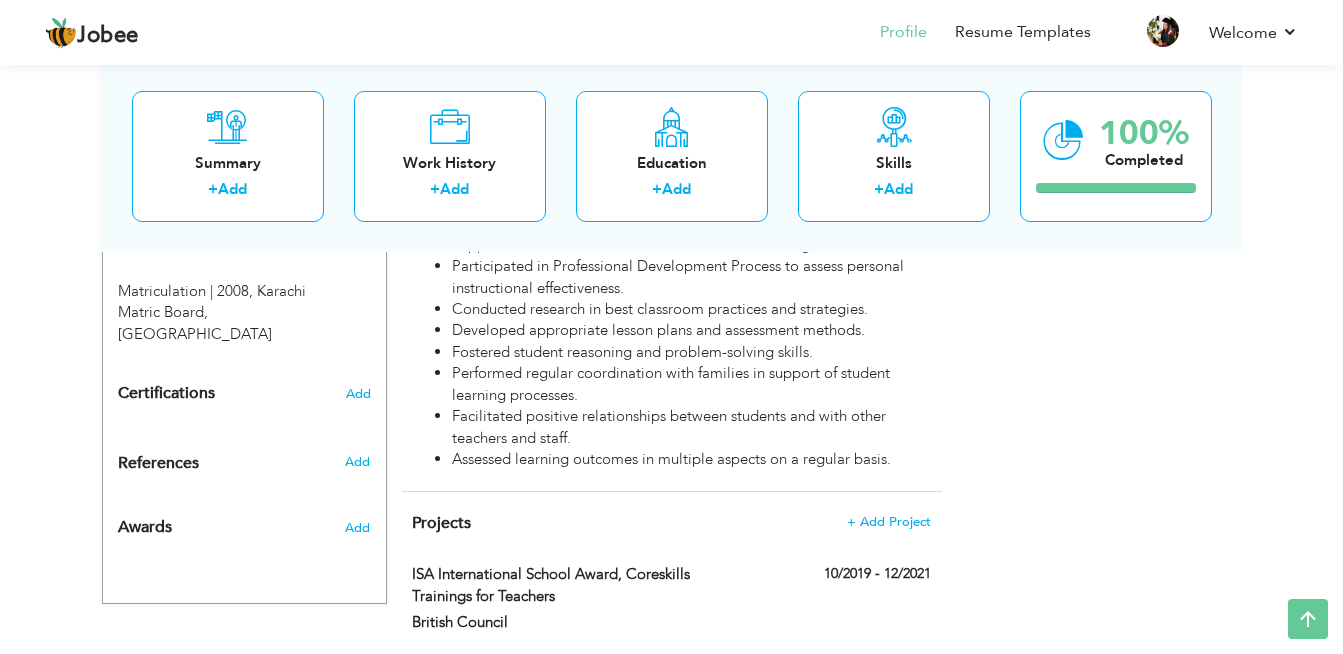 scroll, scrollTop: 1334, scrollLeft: 0, axis: vertical 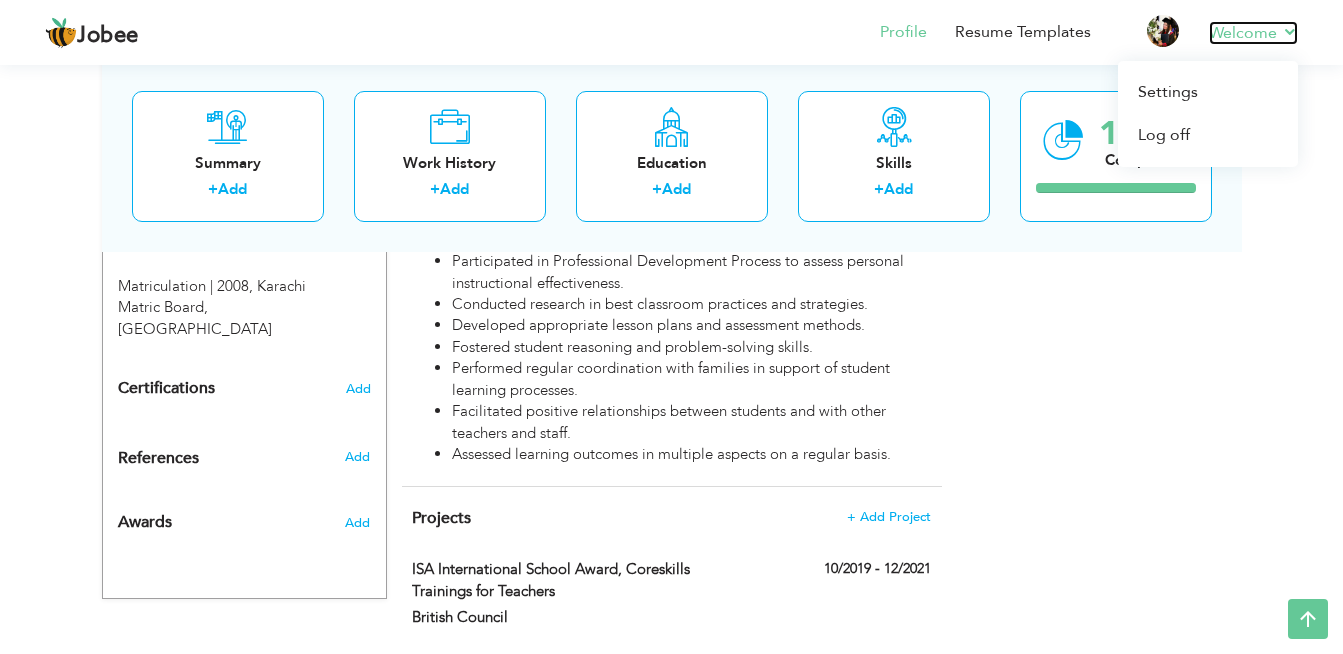click on "Welcome" at bounding box center (1253, 33) 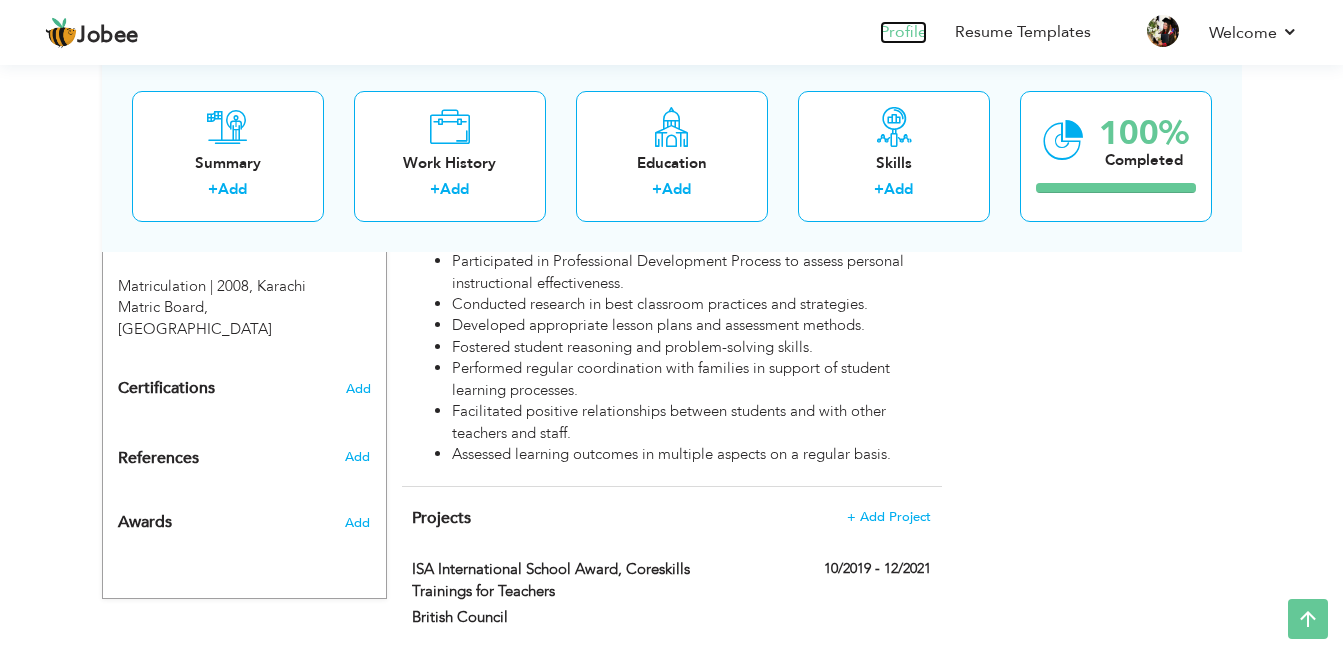 click on "Profile" at bounding box center [903, 32] 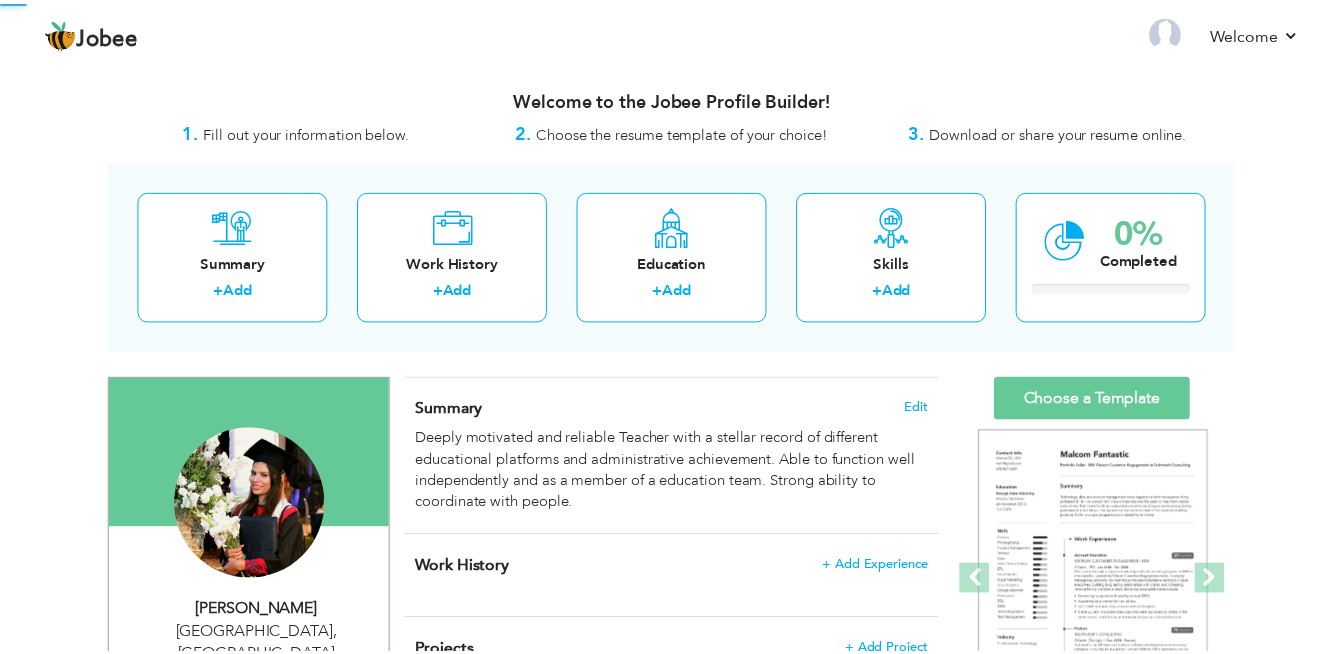 scroll, scrollTop: 0, scrollLeft: 0, axis: both 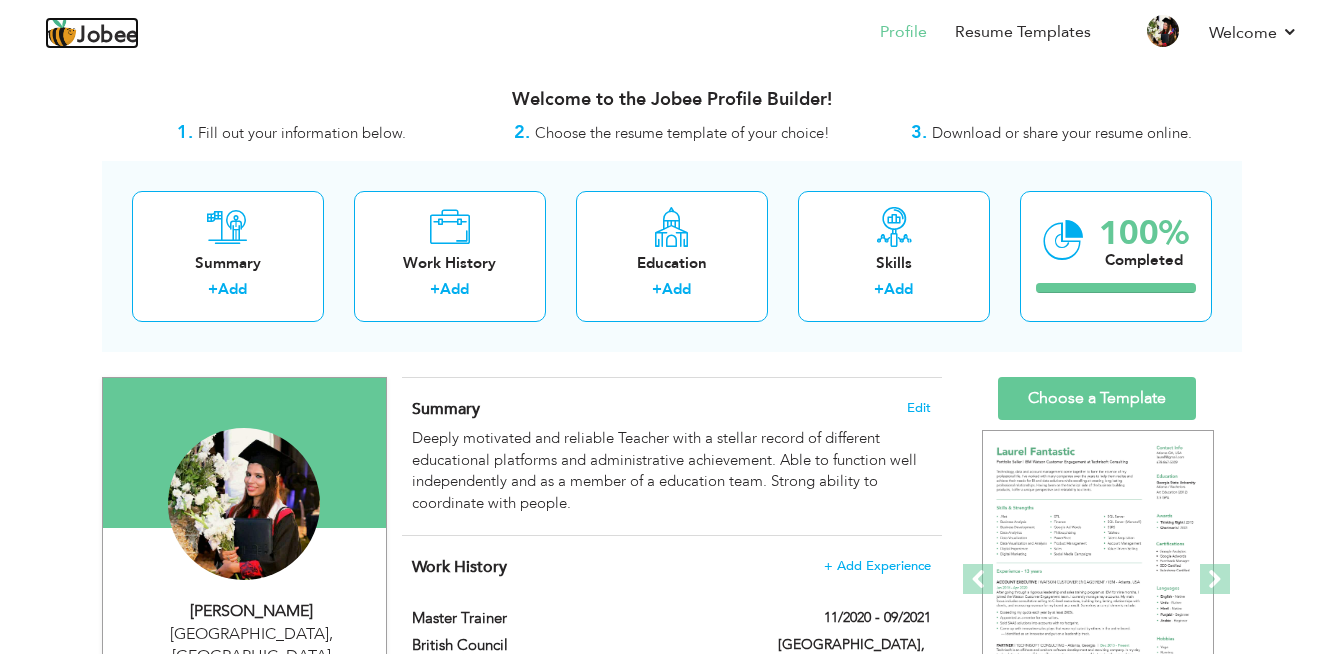 click on "Jobee" at bounding box center (108, 36) 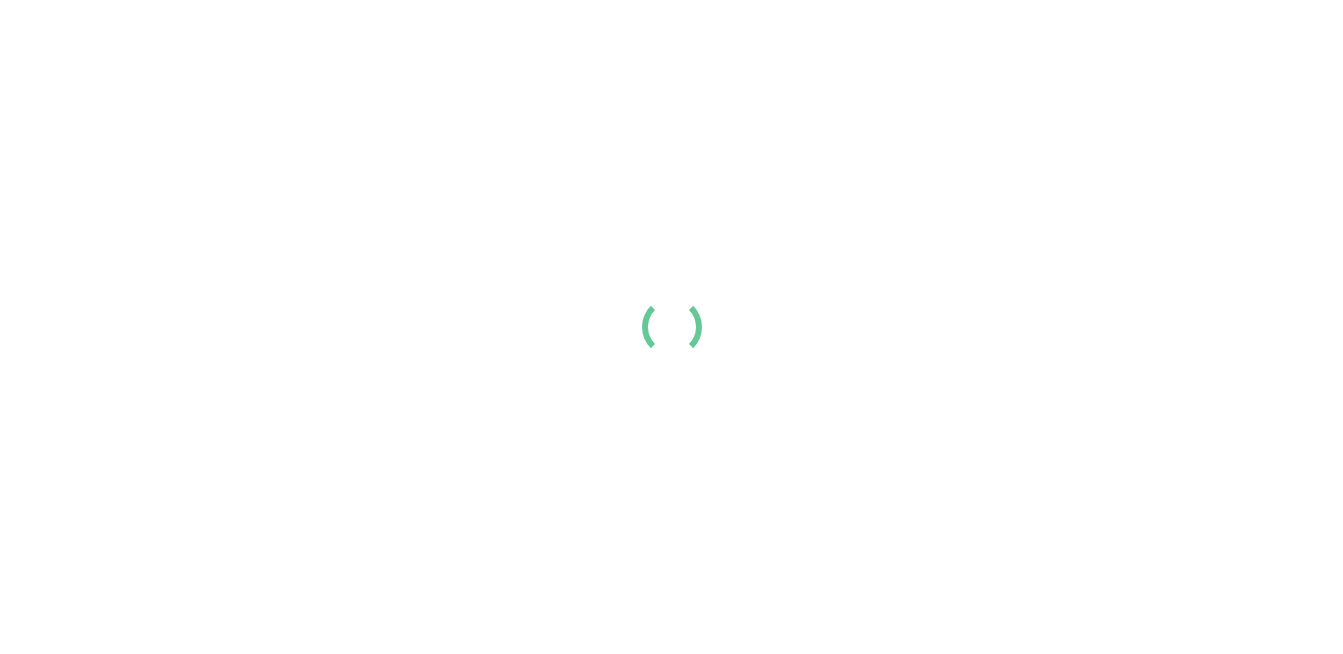 scroll, scrollTop: 0, scrollLeft: 0, axis: both 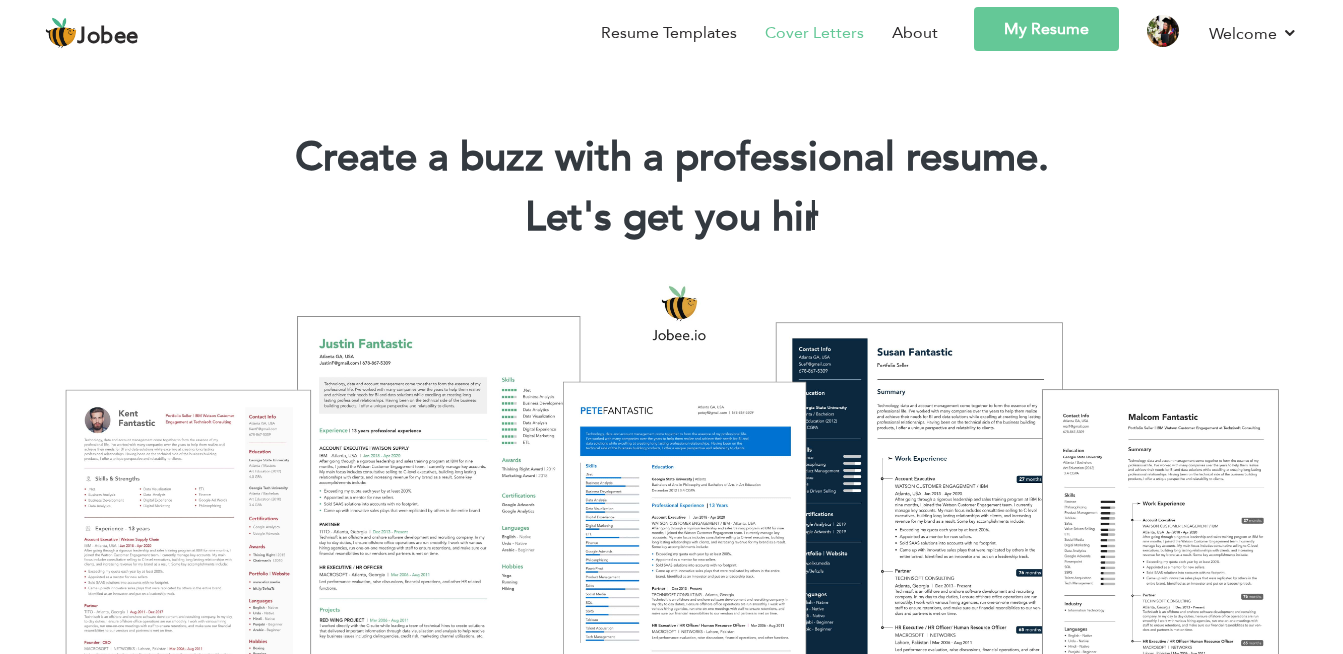 click on "Cover Letters" at bounding box center [814, 33] 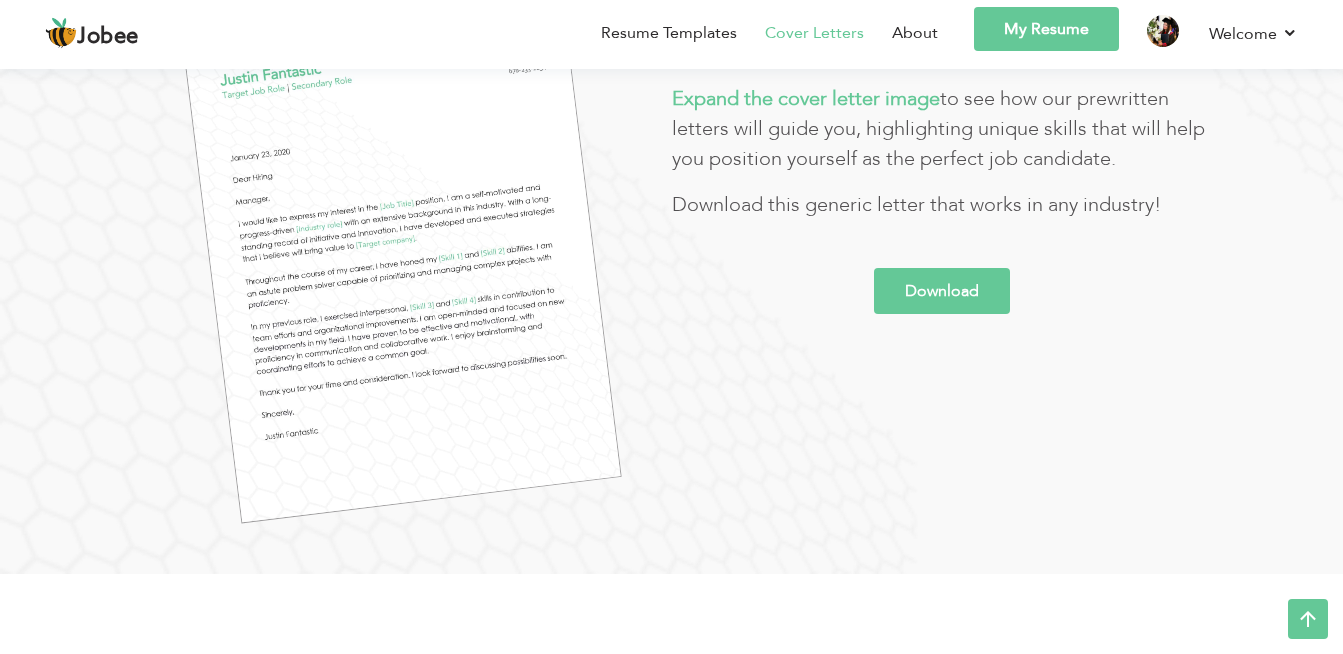 click on "Download" at bounding box center [942, 291] 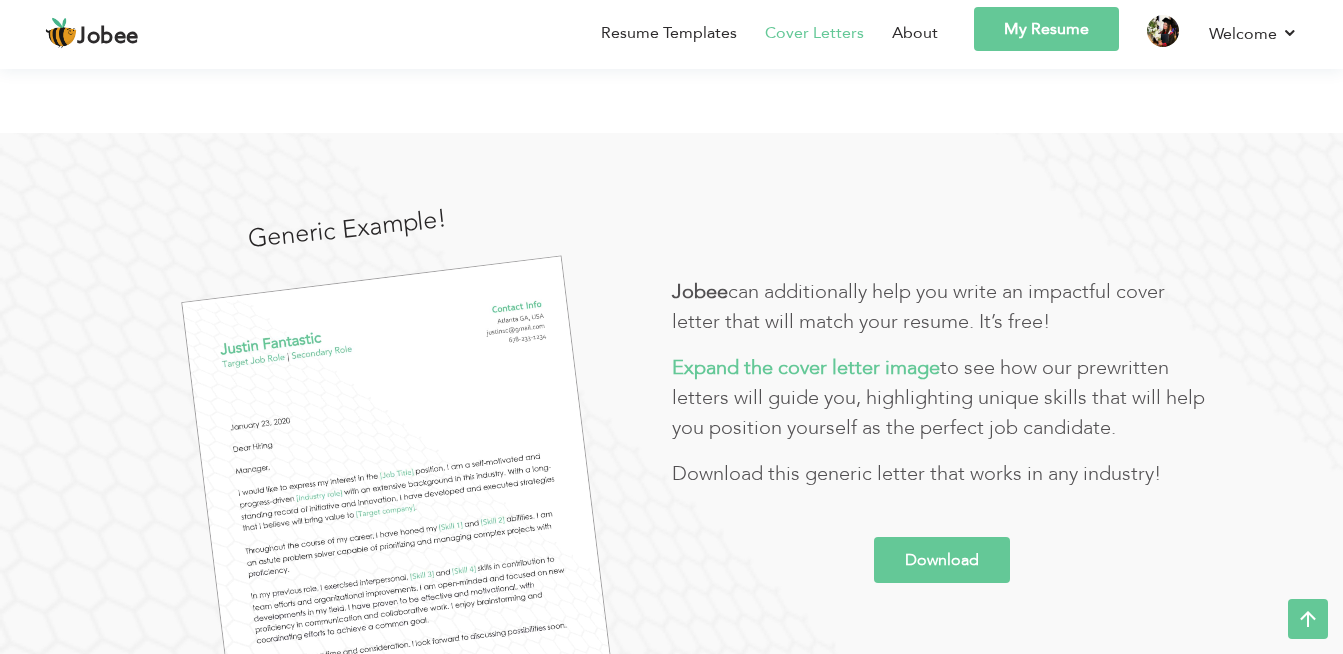 scroll, scrollTop: 100, scrollLeft: 0, axis: vertical 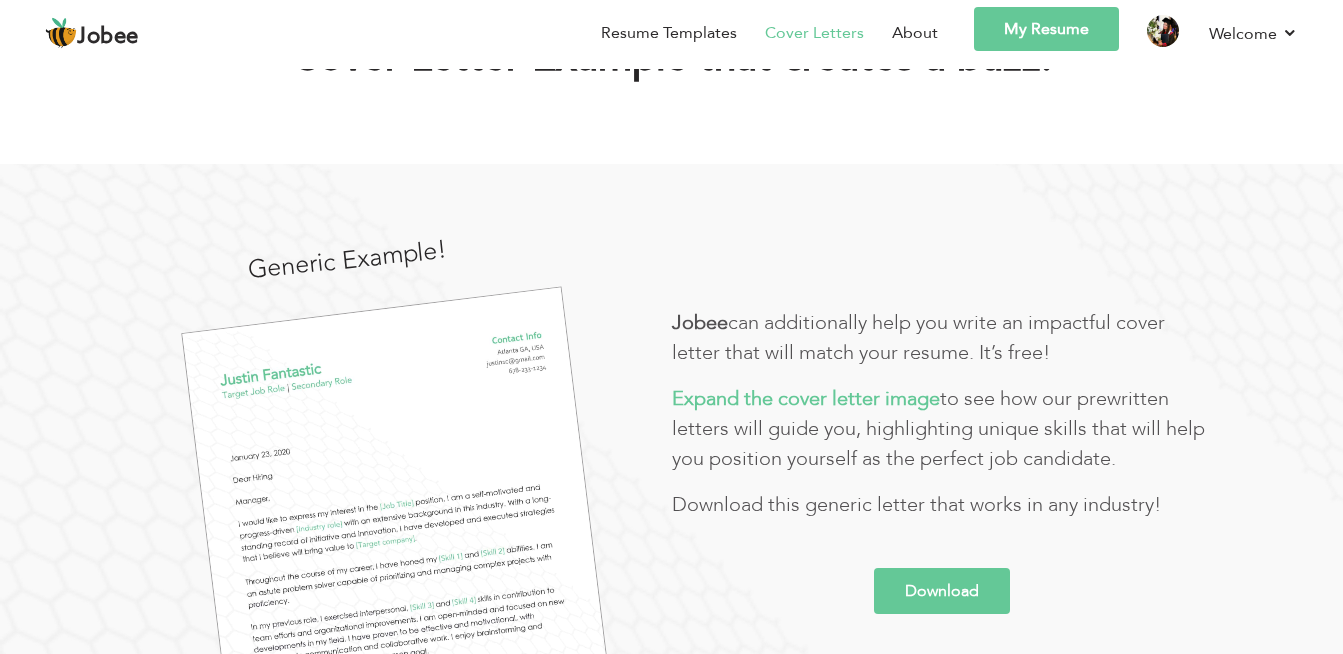 click on "My Resume" at bounding box center [1046, 29] 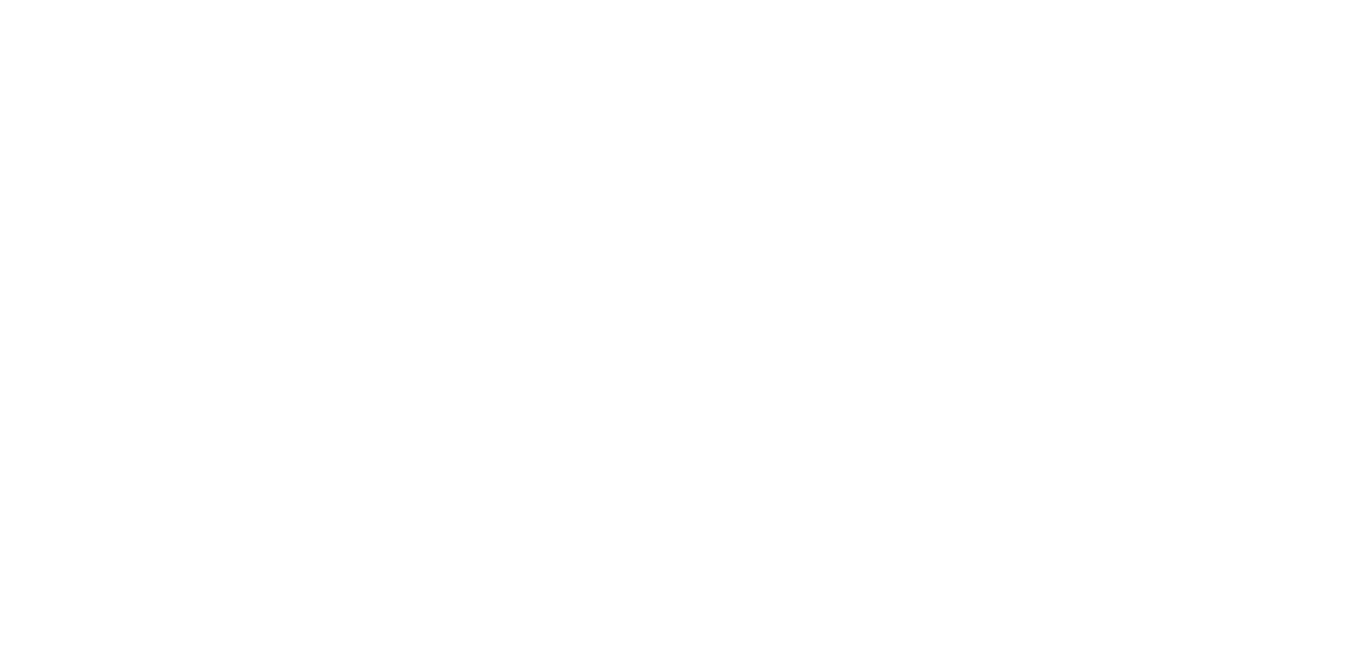scroll, scrollTop: 0, scrollLeft: 0, axis: both 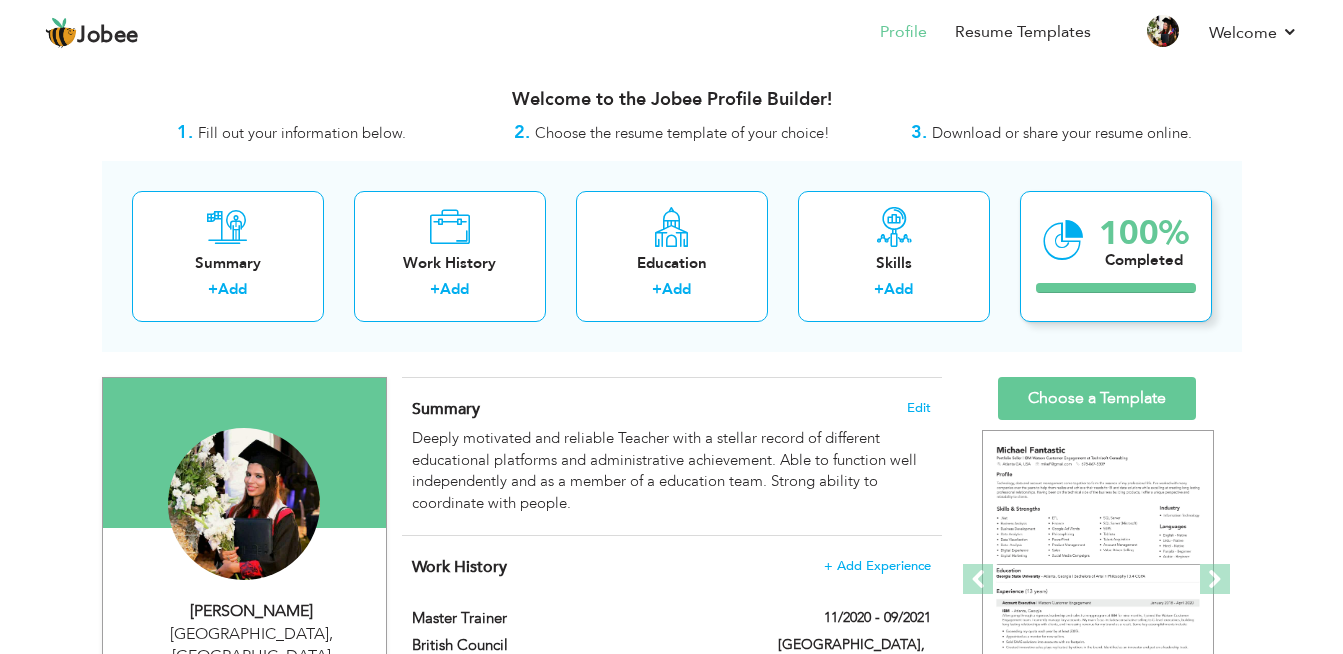 click on "100%
Completed" at bounding box center (1116, 256) 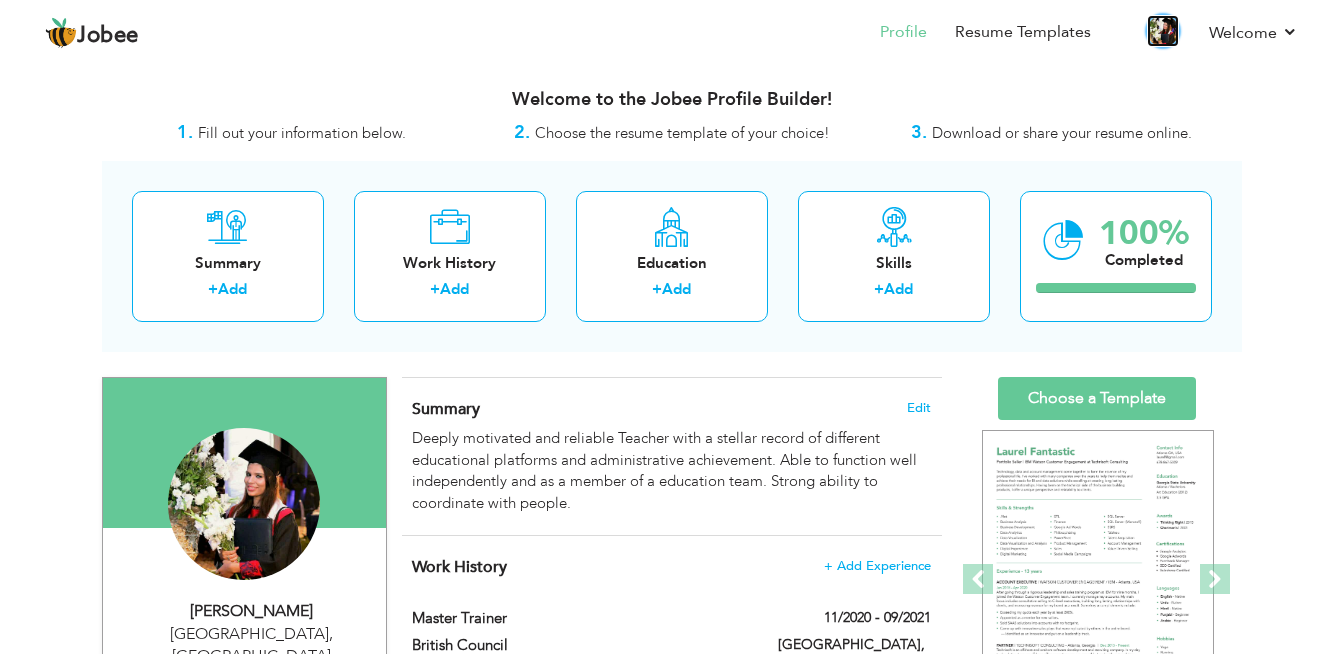 click at bounding box center [1163, 31] 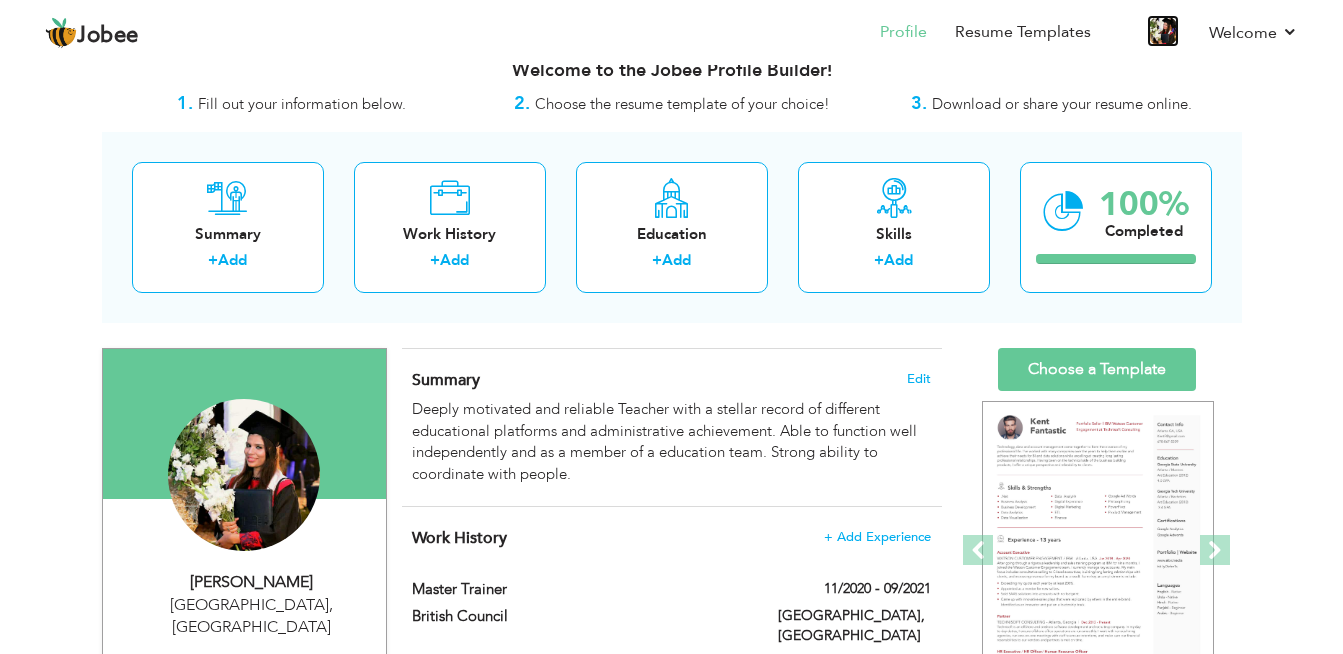 scroll, scrollTop: 0, scrollLeft: 0, axis: both 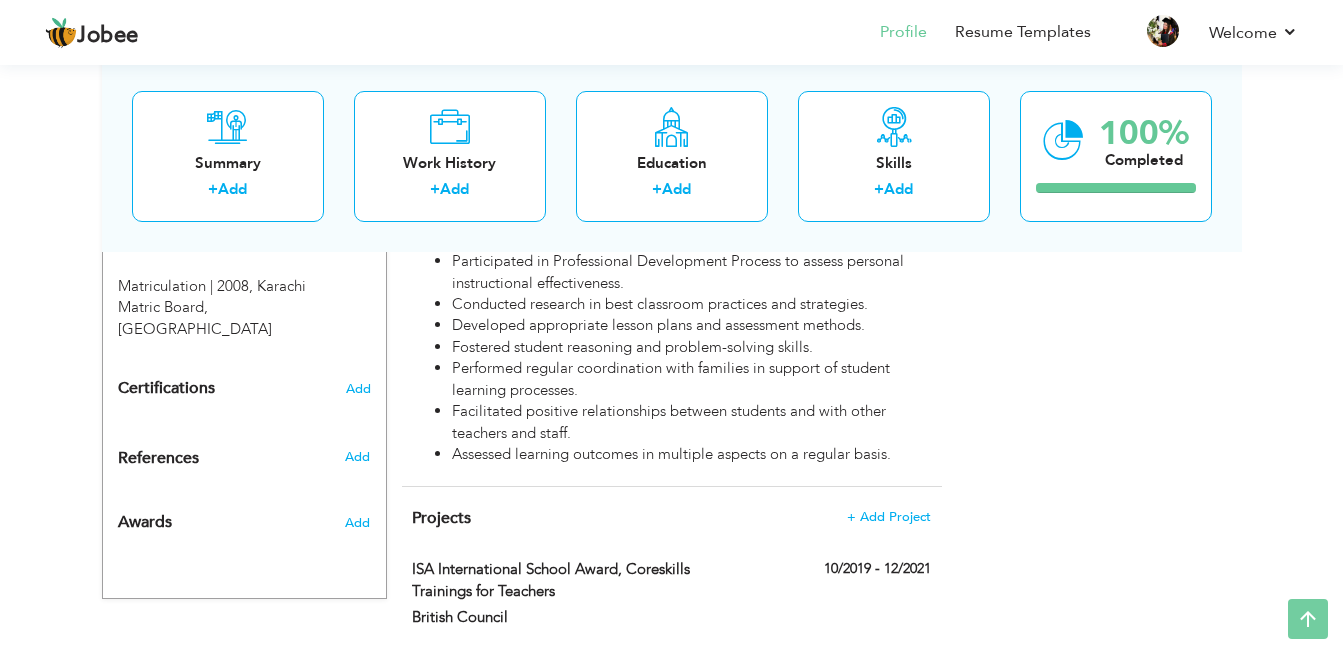 drag, startPoint x: 95, startPoint y: 376, endPoint x: 626, endPoint y: 697, distance: 620.4853 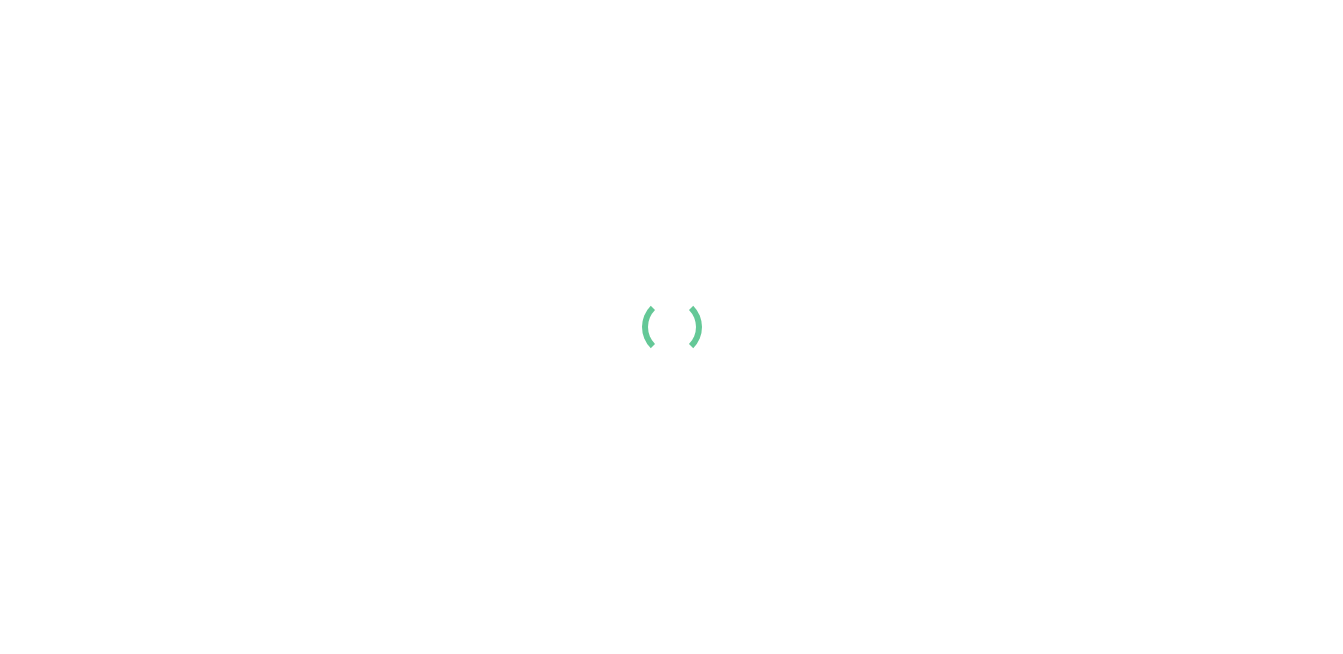 scroll, scrollTop: 0, scrollLeft: 0, axis: both 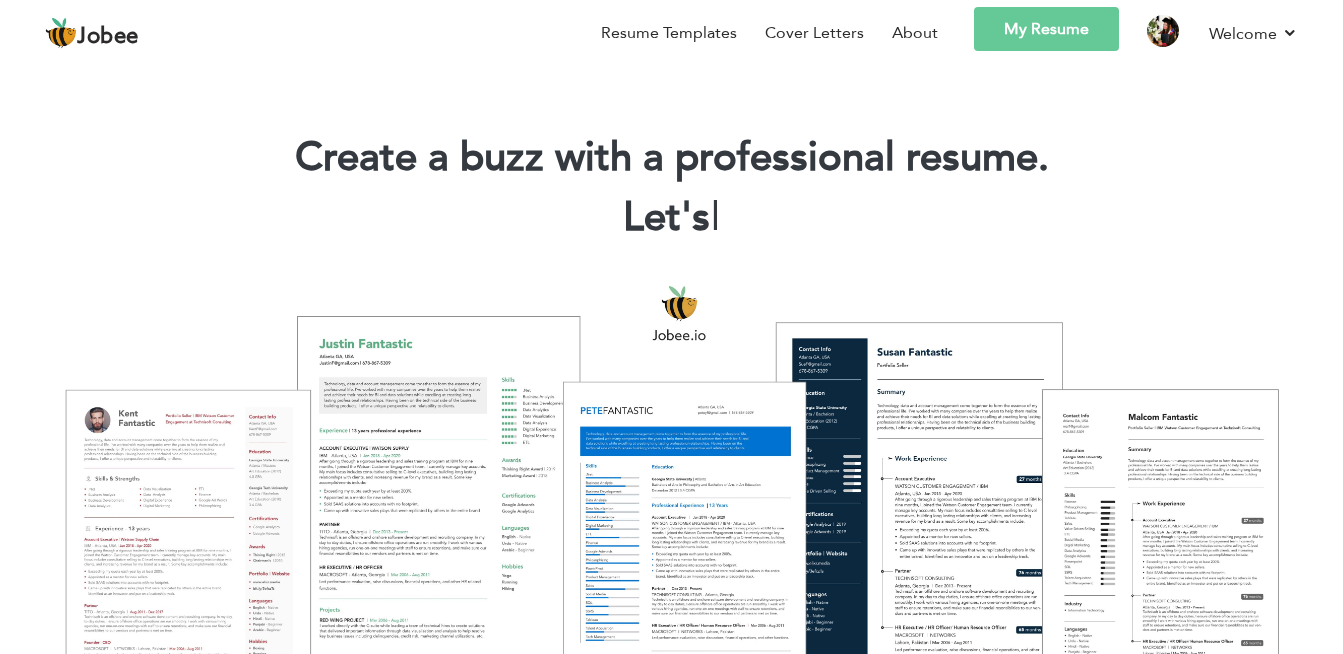 click on "Jobee" at bounding box center [92, 33] 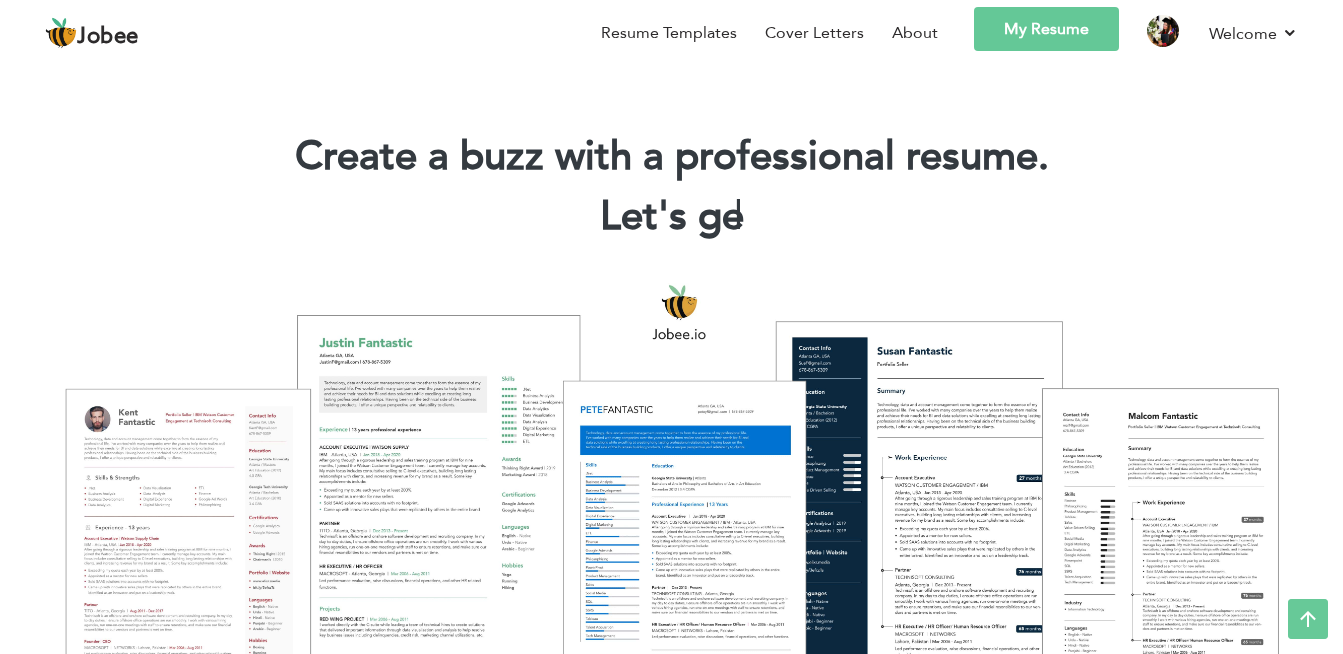 scroll, scrollTop: 0, scrollLeft: 0, axis: both 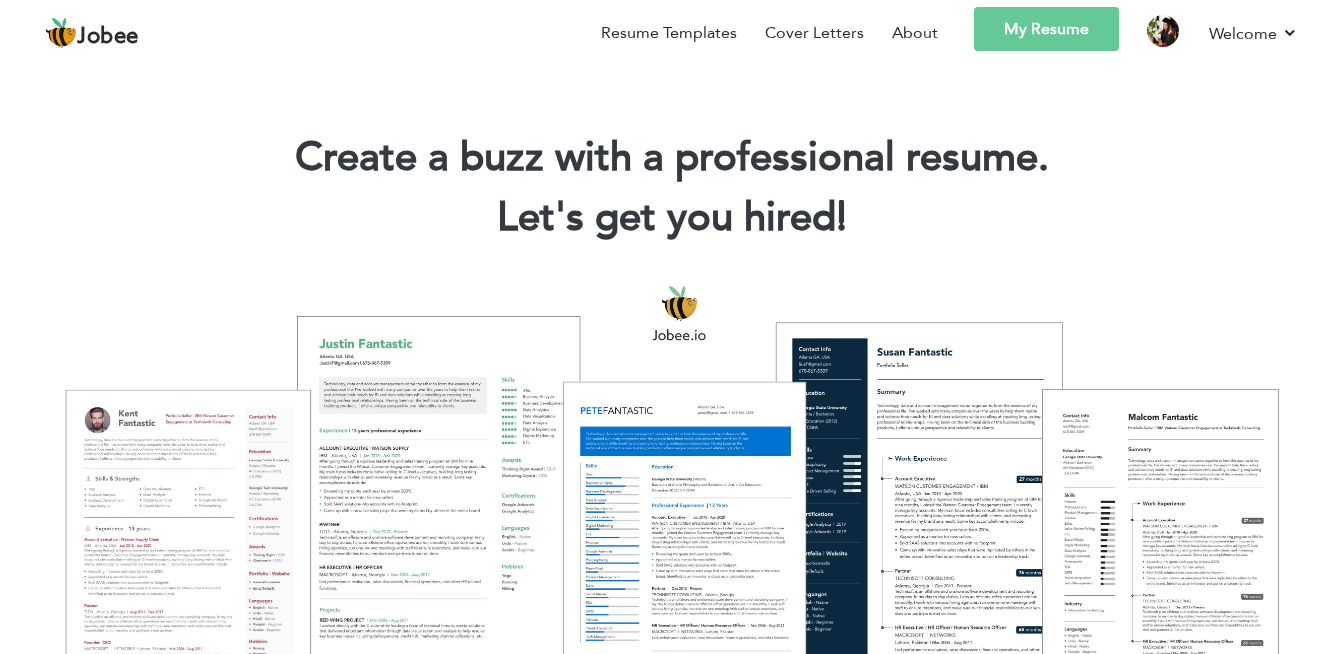 drag, startPoint x: 992, startPoint y: 210, endPoint x: 1305, endPoint y: 283, distance: 321.40005 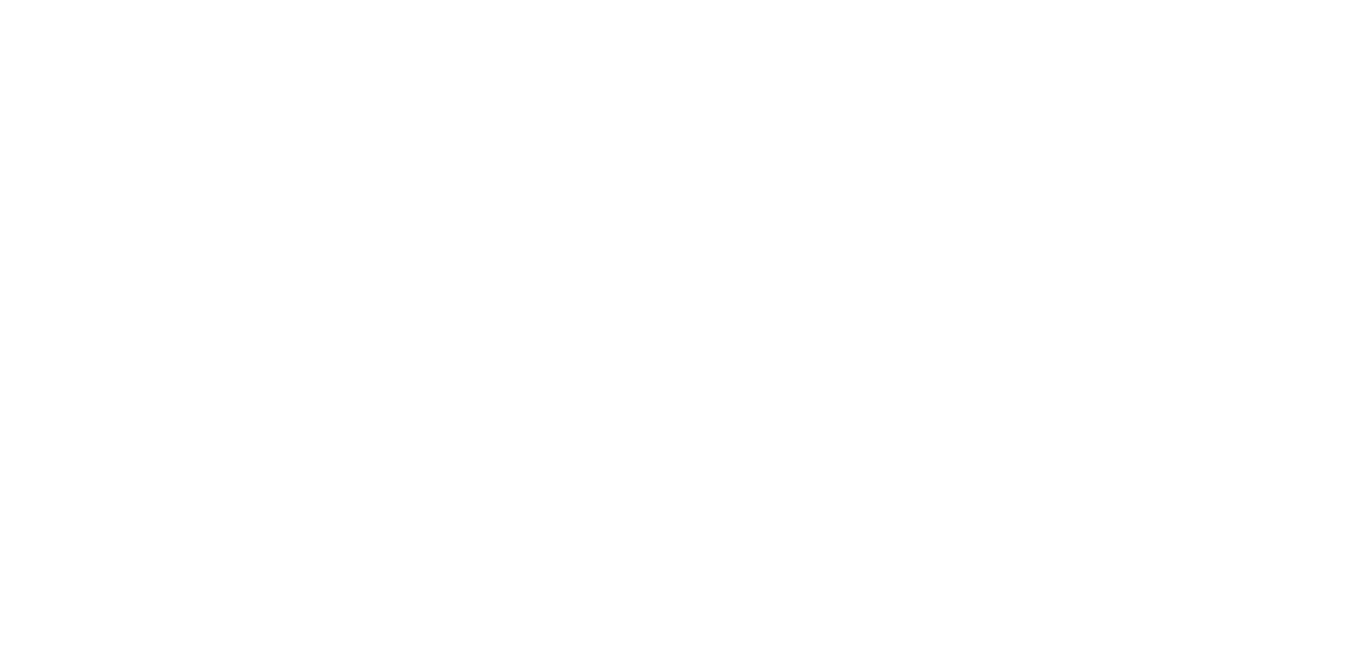 scroll, scrollTop: 0, scrollLeft: 0, axis: both 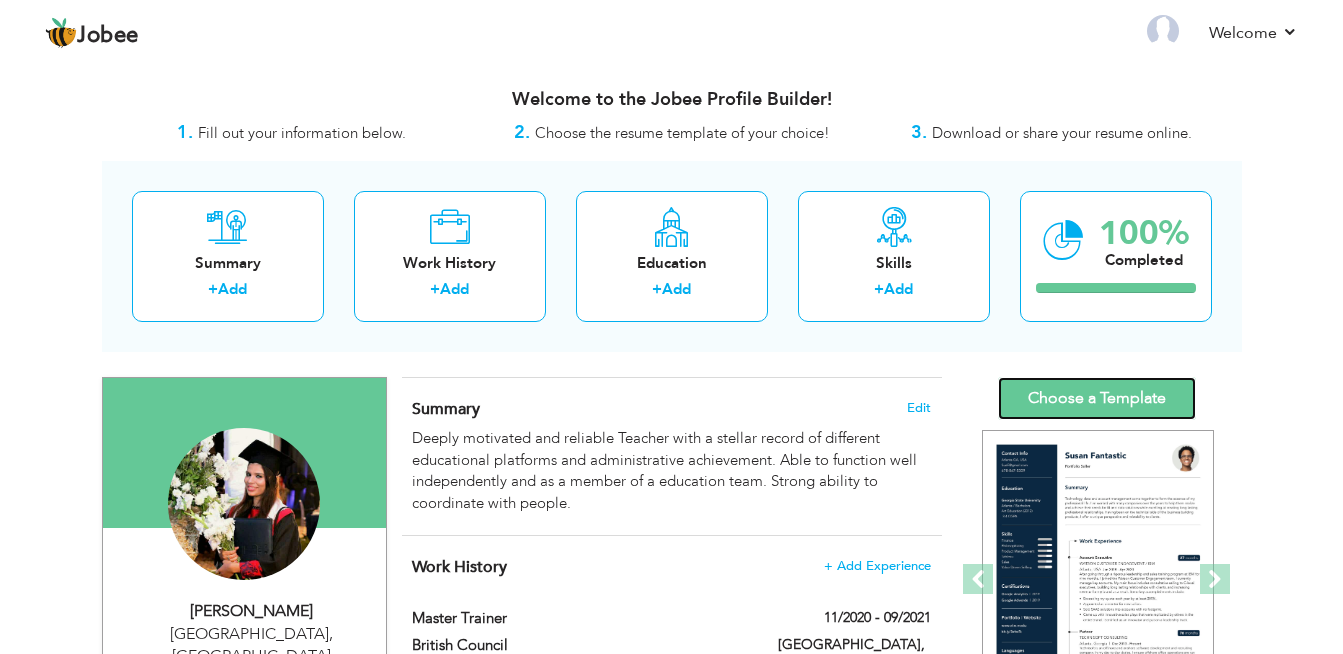 click on "Choose a Template" at bounding box center [1097, 398] 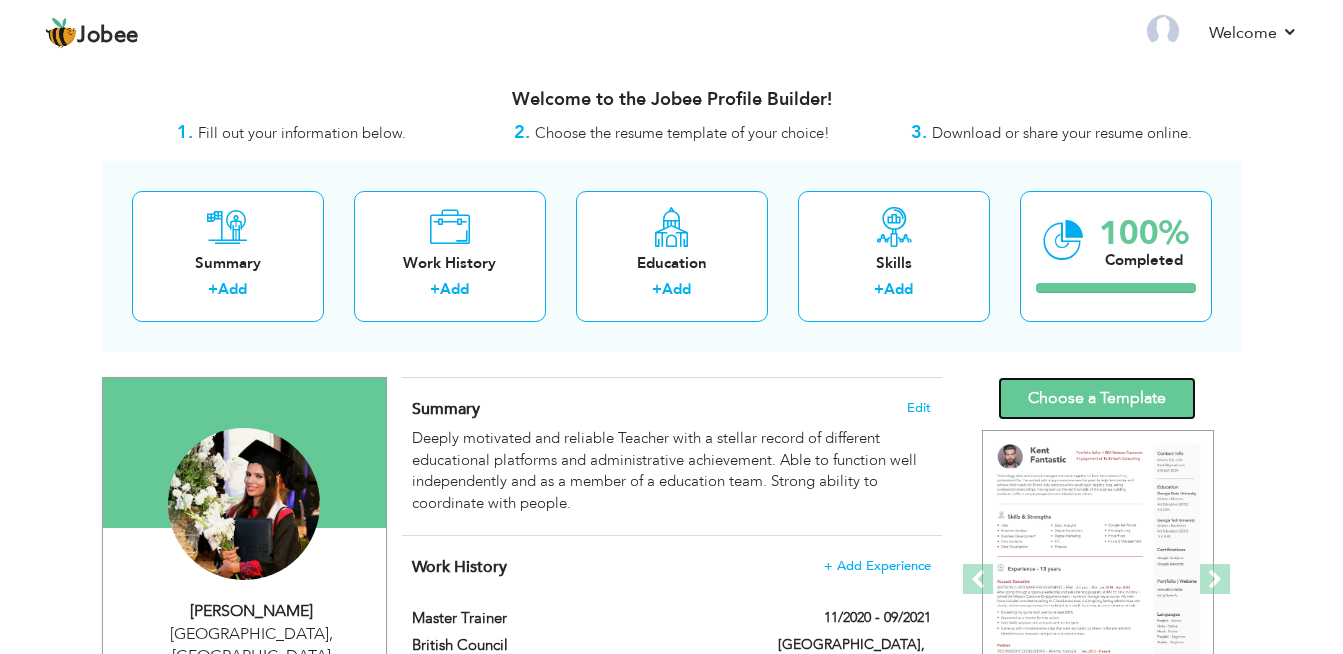 click on "Choose a Template" at bounding box center (1097, 398) 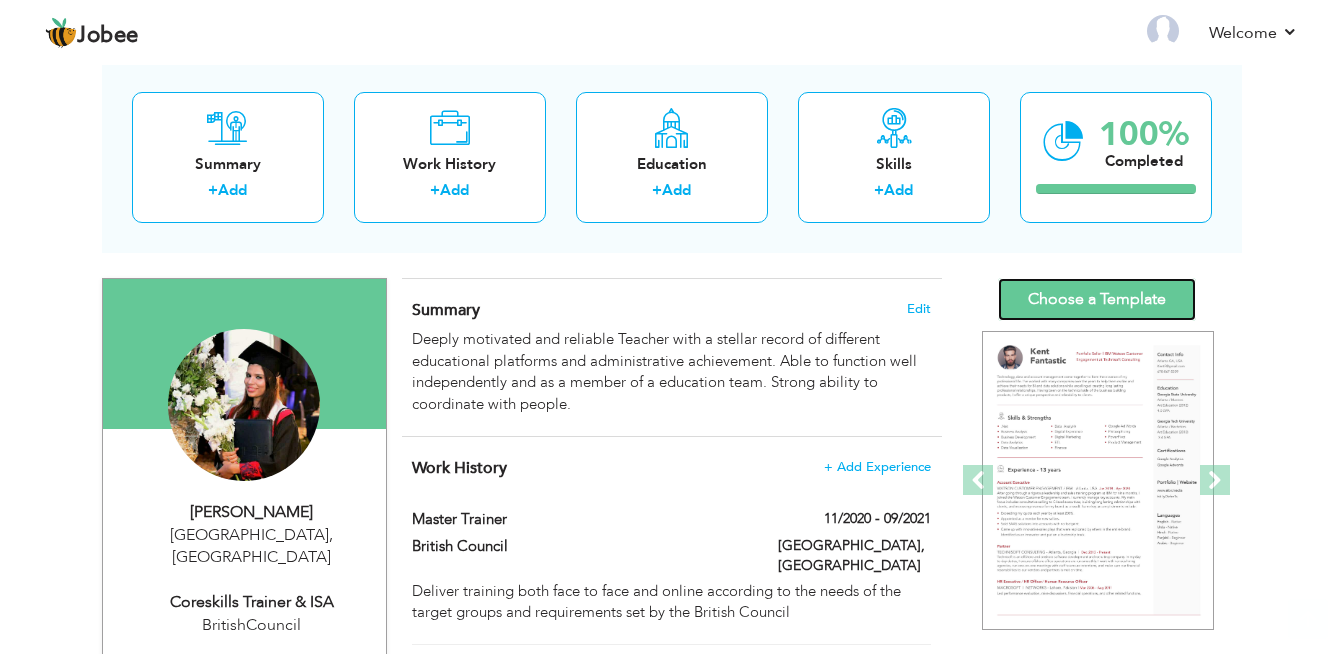 scroll, scrollTop: 285, scrollLeft: 0, axis: vertical 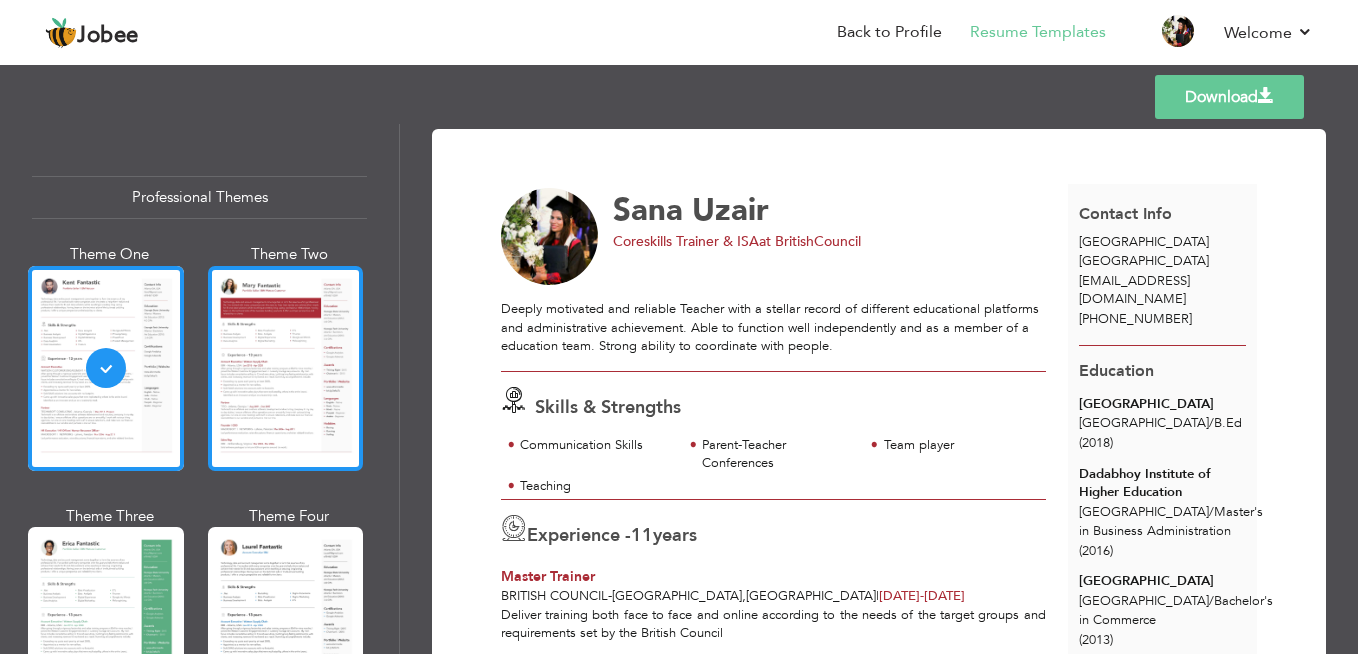 click at bounding box center (286, 368) 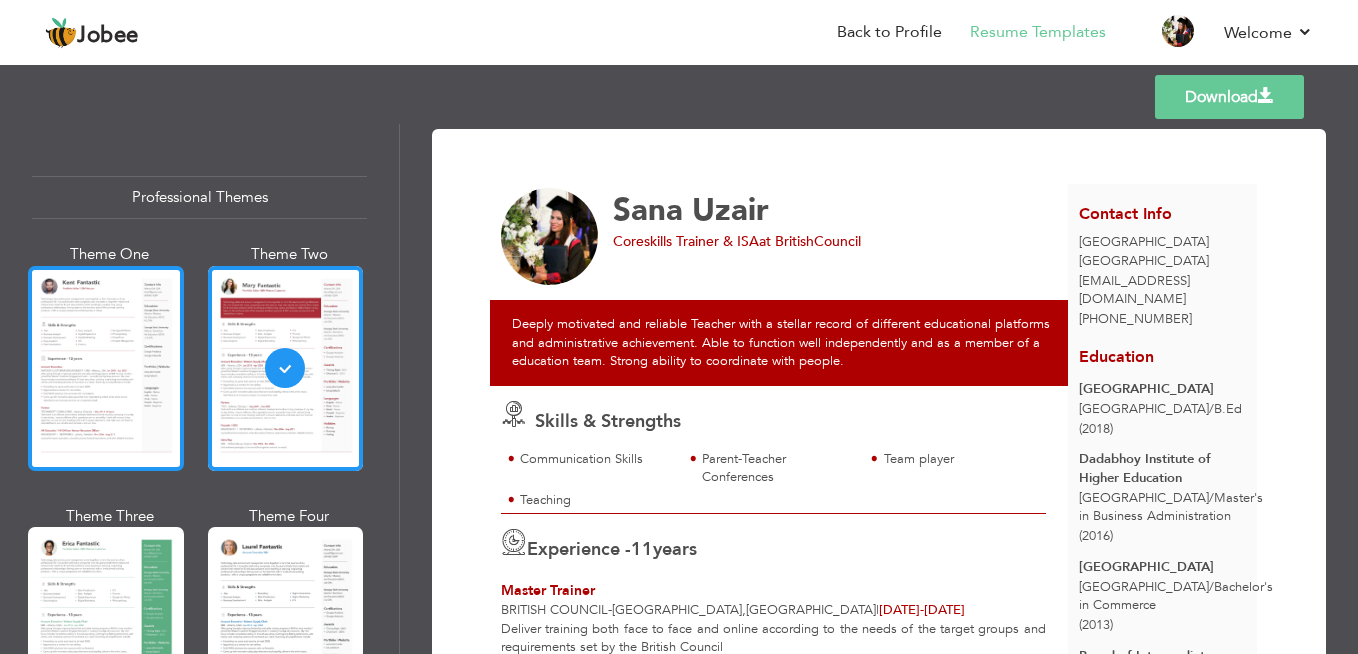 click at bounding box center (106, 368) 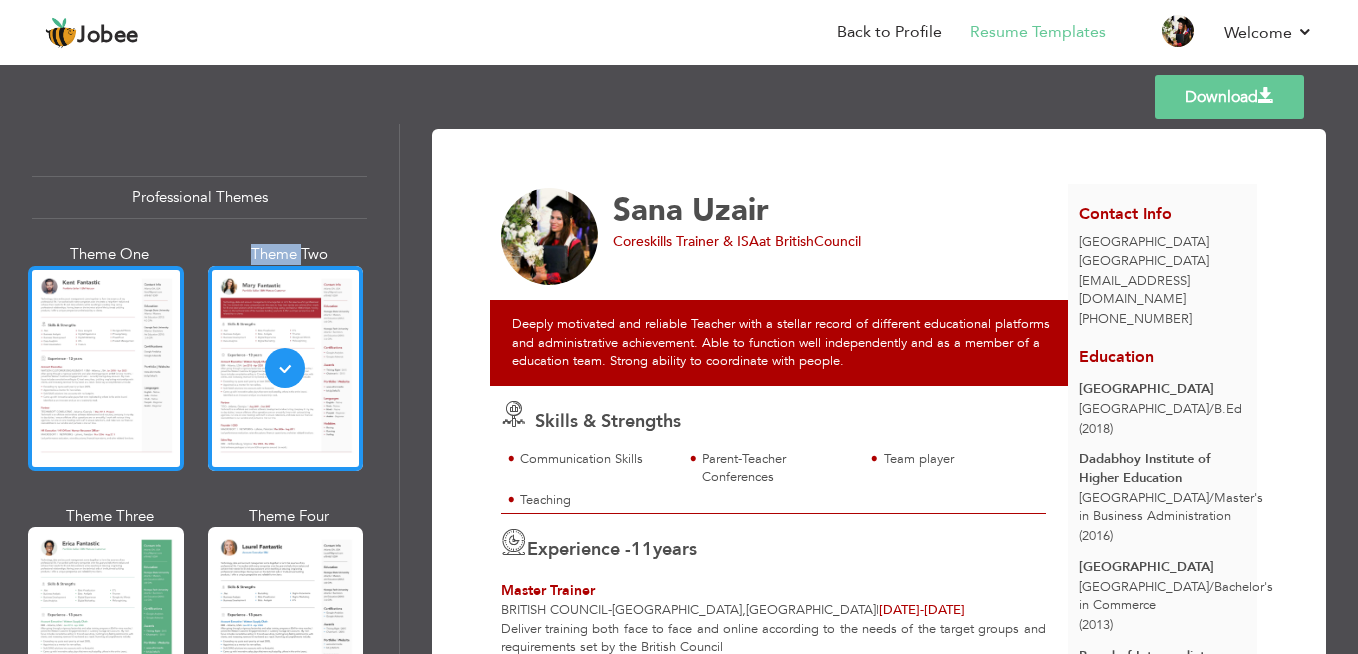 click on "Professional Themes
Theme One
Theme Two
Theme Three
Theme Four" at bounding box center [679, 389] 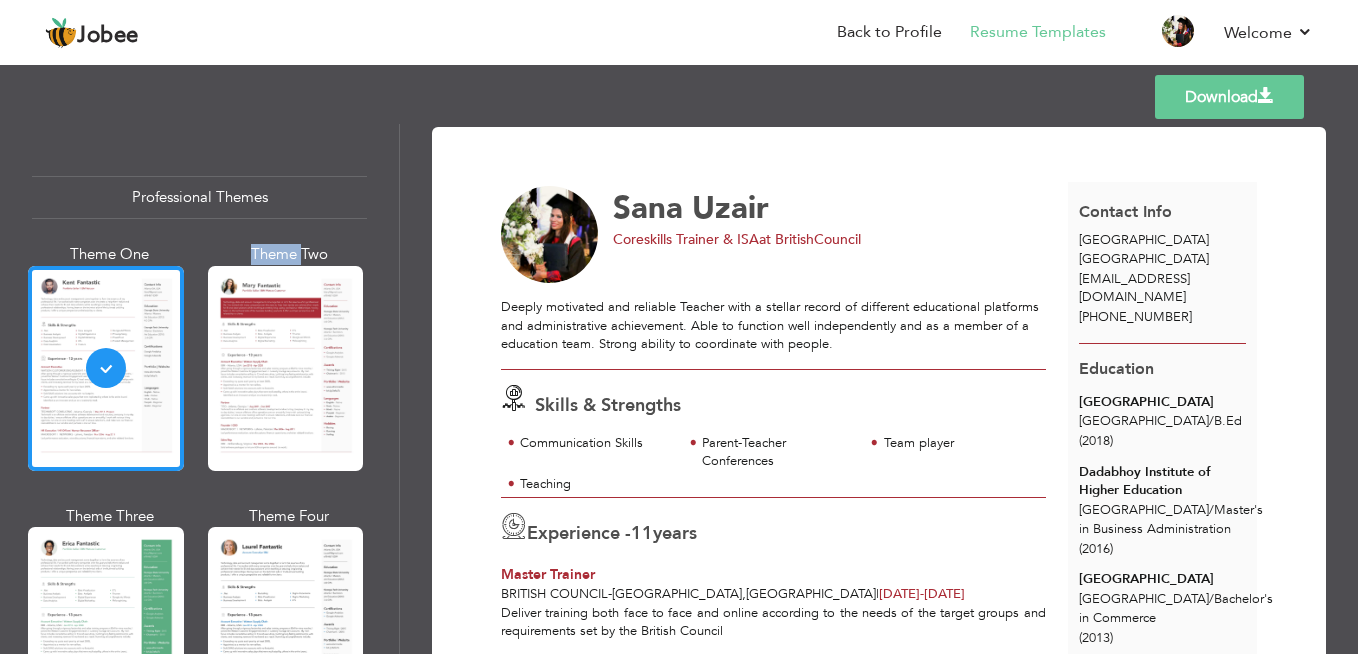 scroll, scrollTop: 0, scrollLeft: 0, axis: both 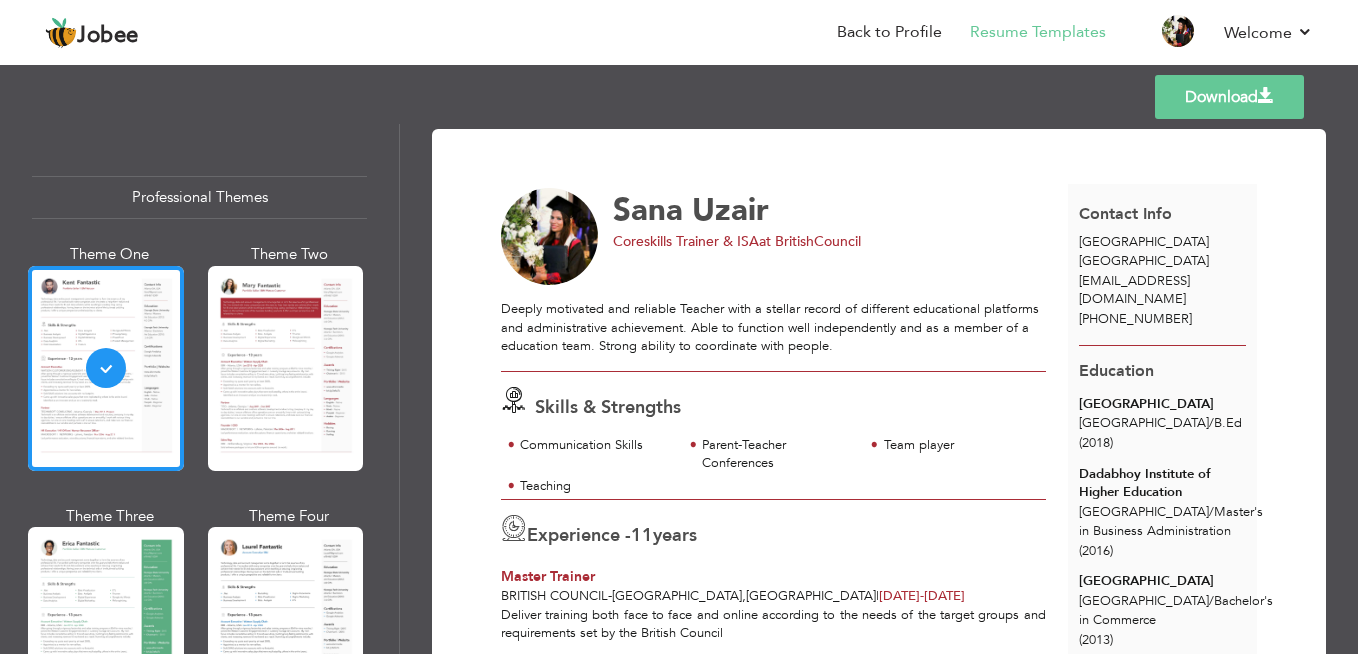 click on "[EMAIL_ADDRESS][DOMAIN_NAME]" at bounding box center [1162, 290] 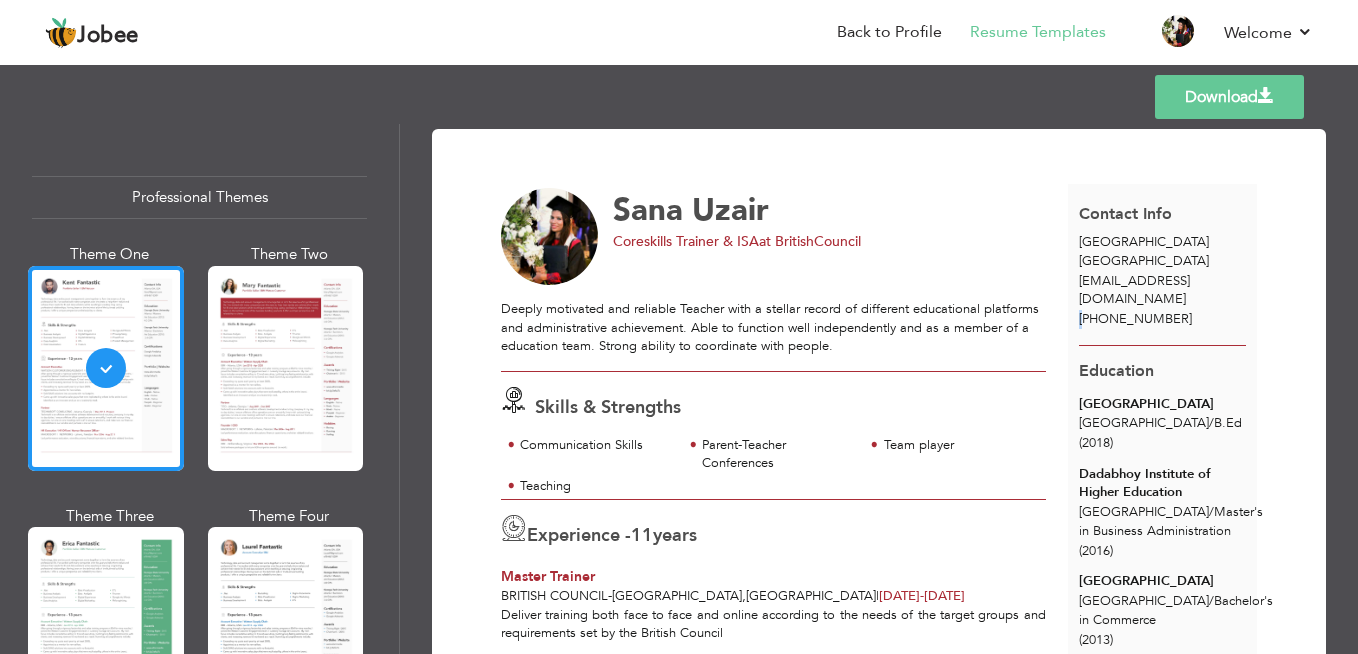 drag, startPoint x: 1231, startPoint y: 283, endPoint x: 1079, endPoint y: 293, distance: 152.3286 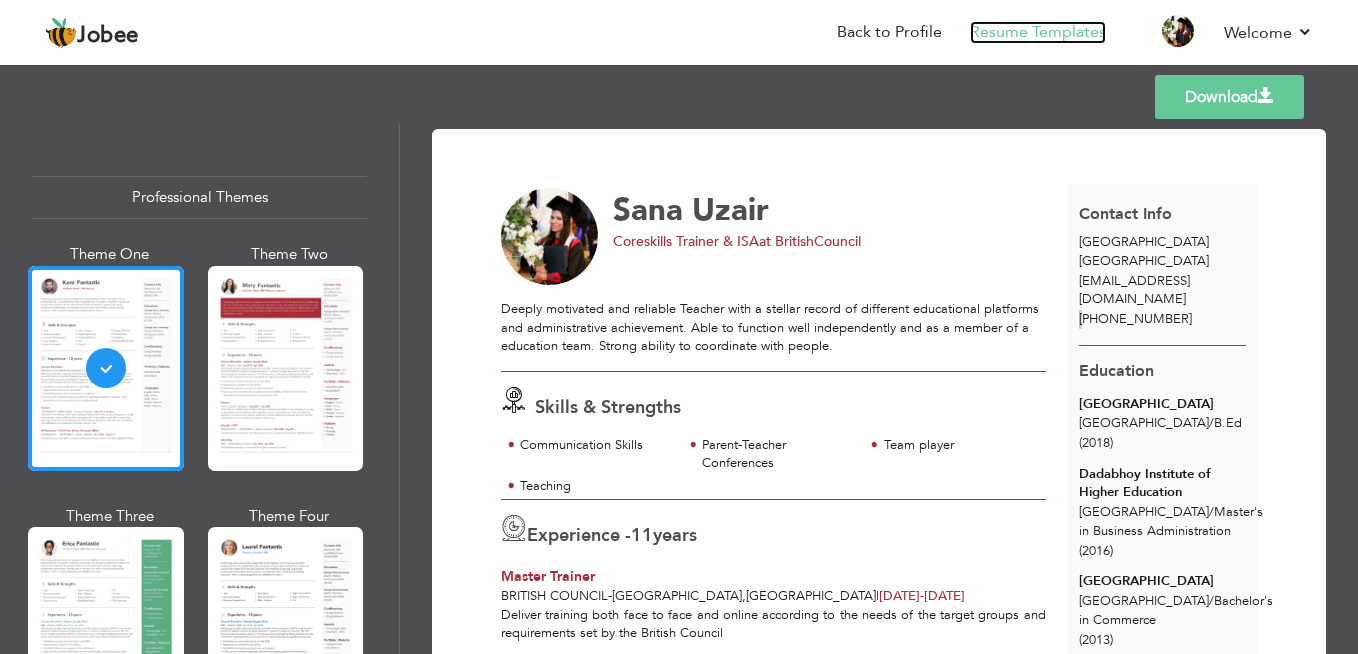 click on "Resume Templates" at bounding box center (1038, 32) 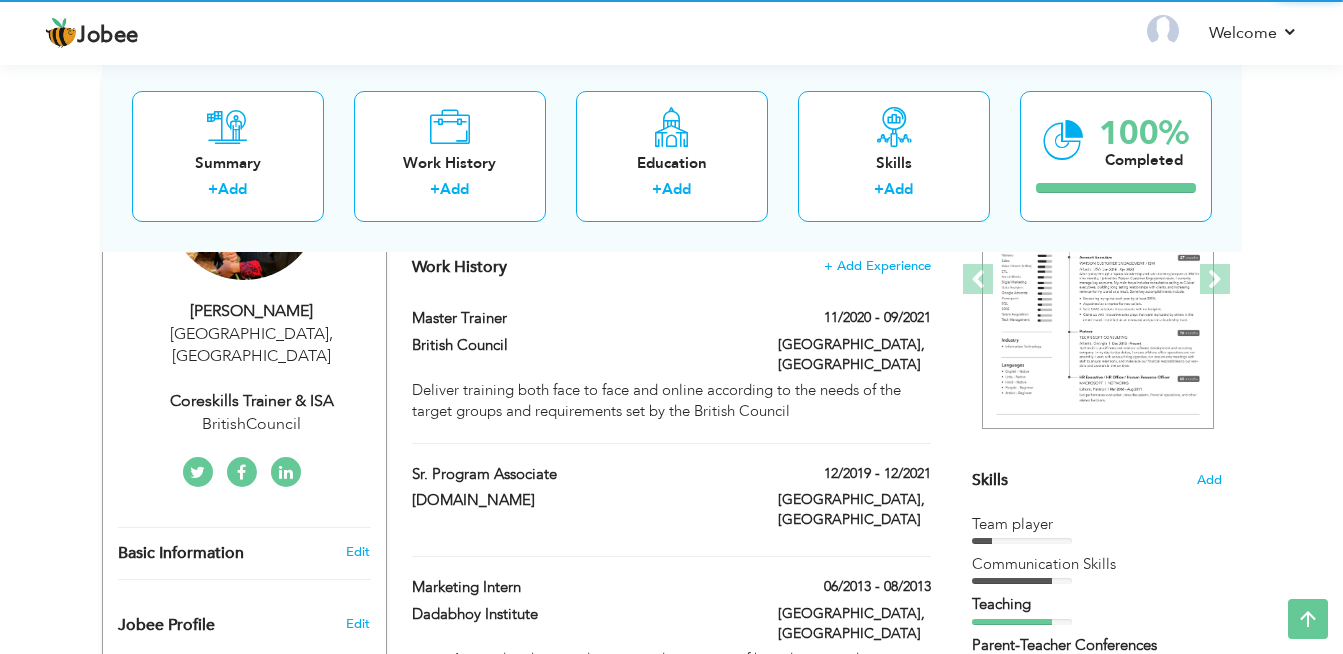 scroll, scrollTop: 300, scrollLeft: 0, axis: vertical 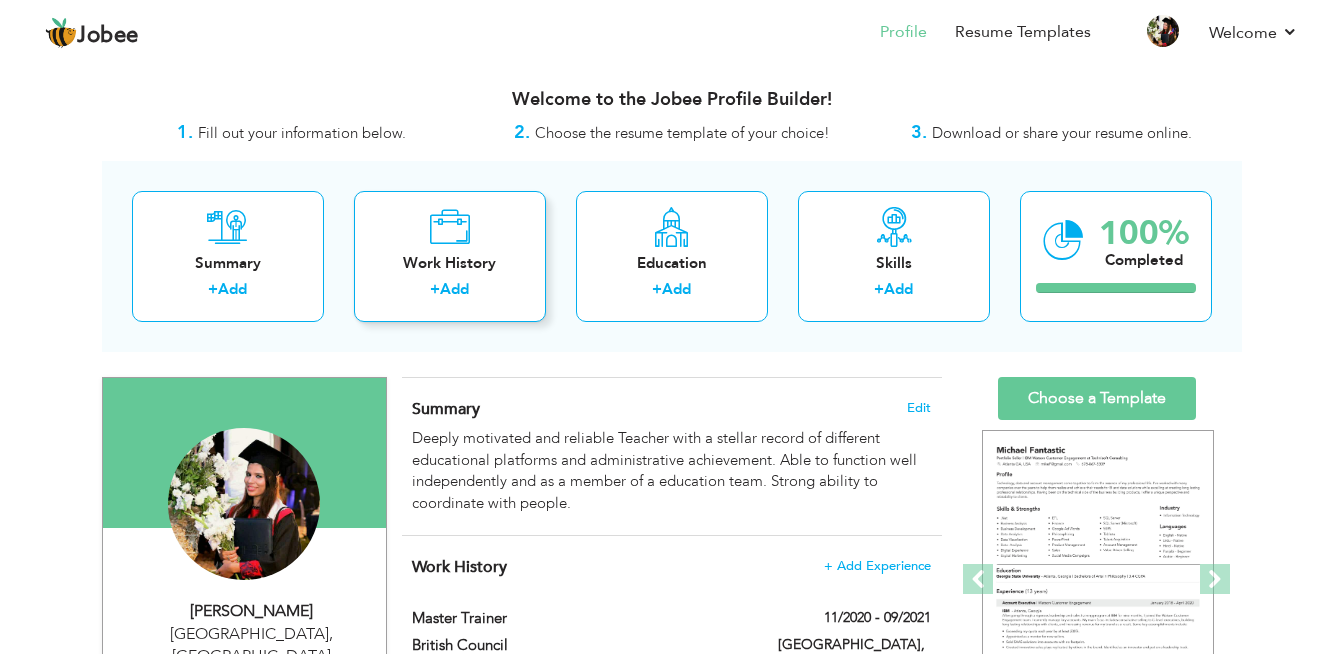 click on "Work History" at bounding box center [450, 263] 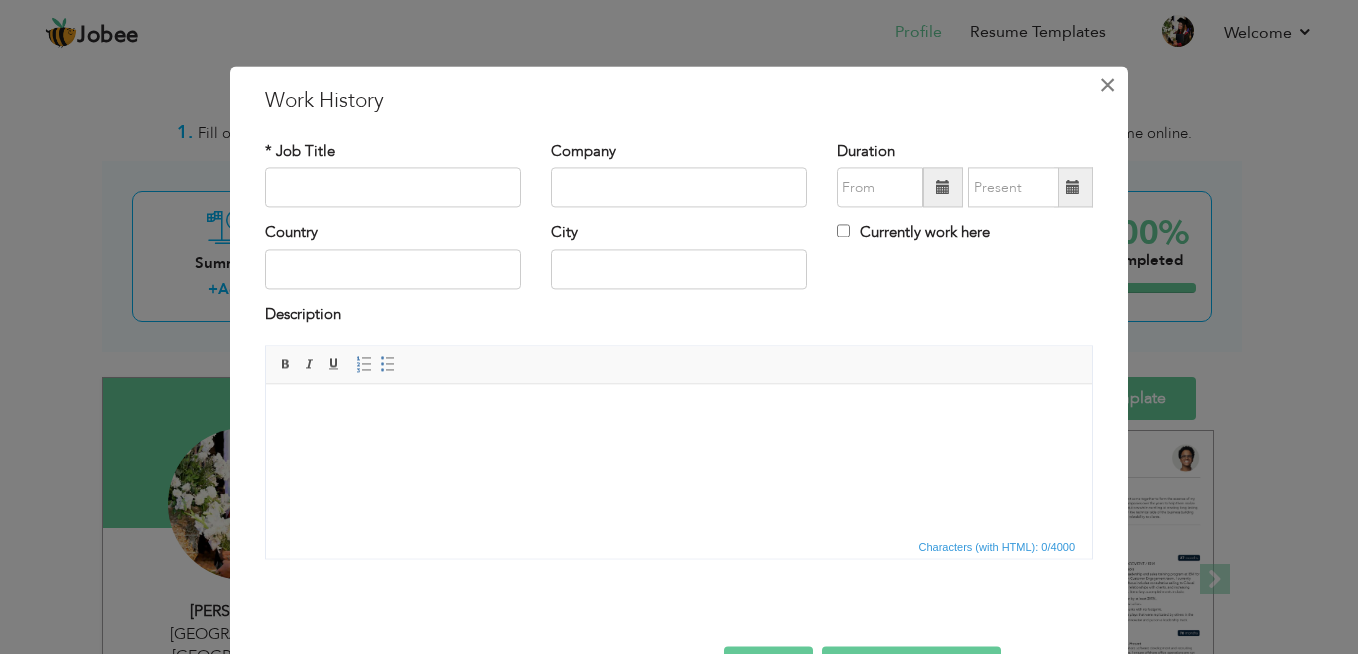 click on "×" at bounding box center [1107, 85] 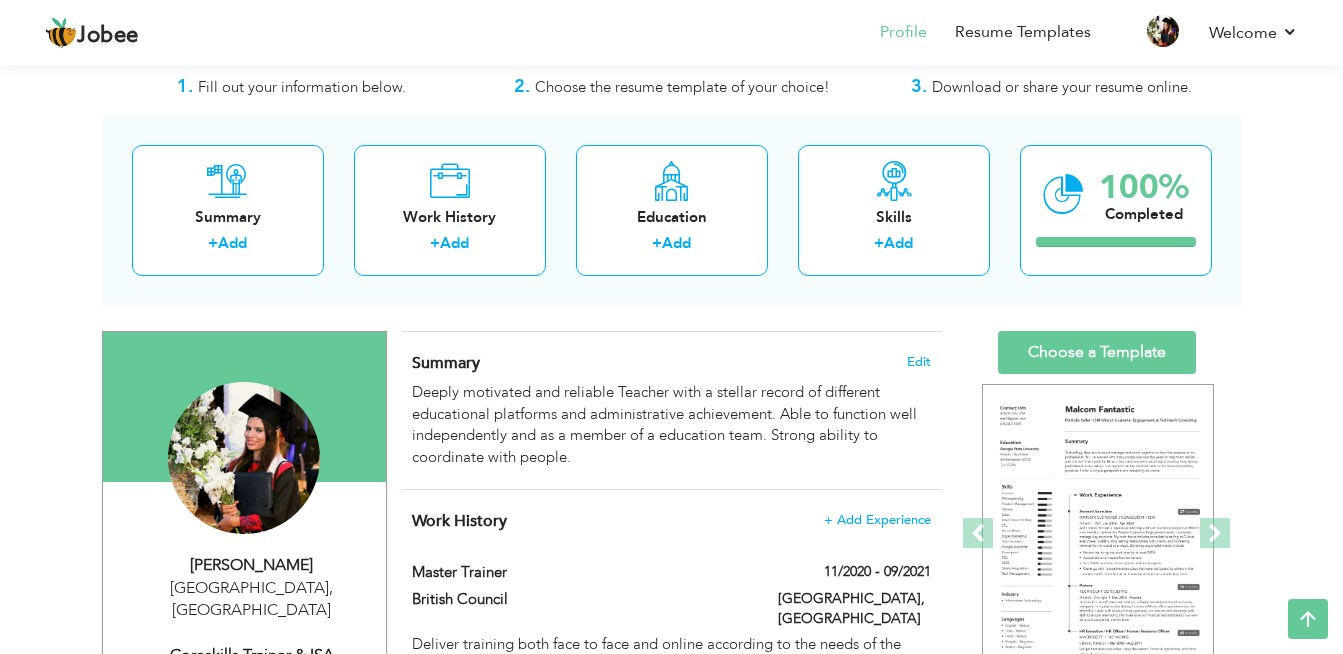 scroll, scrollTop: 34, scrollLeft: 0, axis: vertical 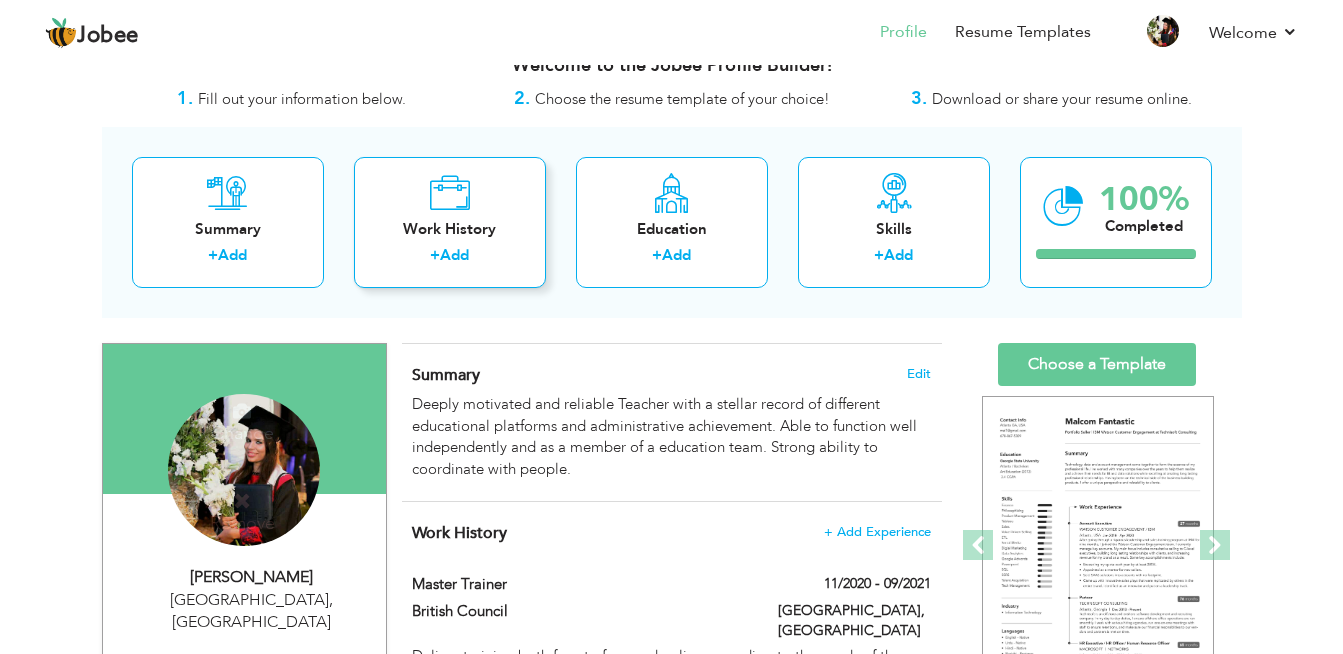 click at bounding box center (449, 193) 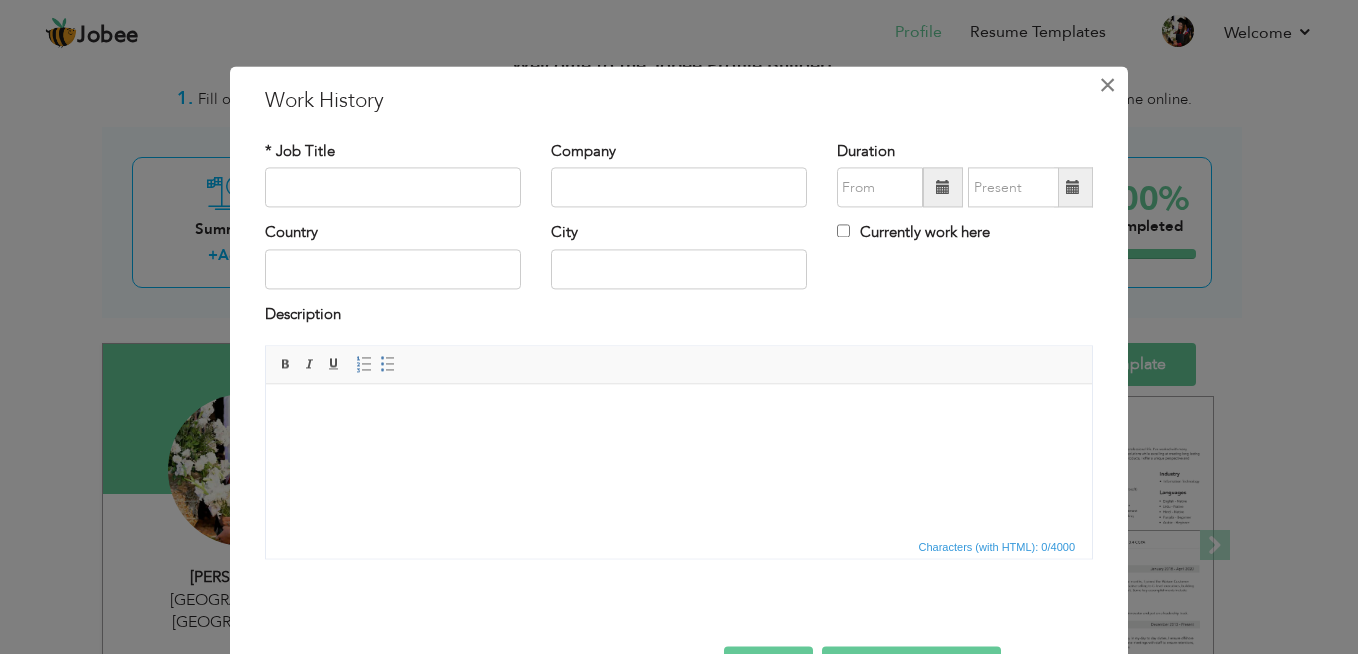 click on "×" at bounding box center (1107, 85) 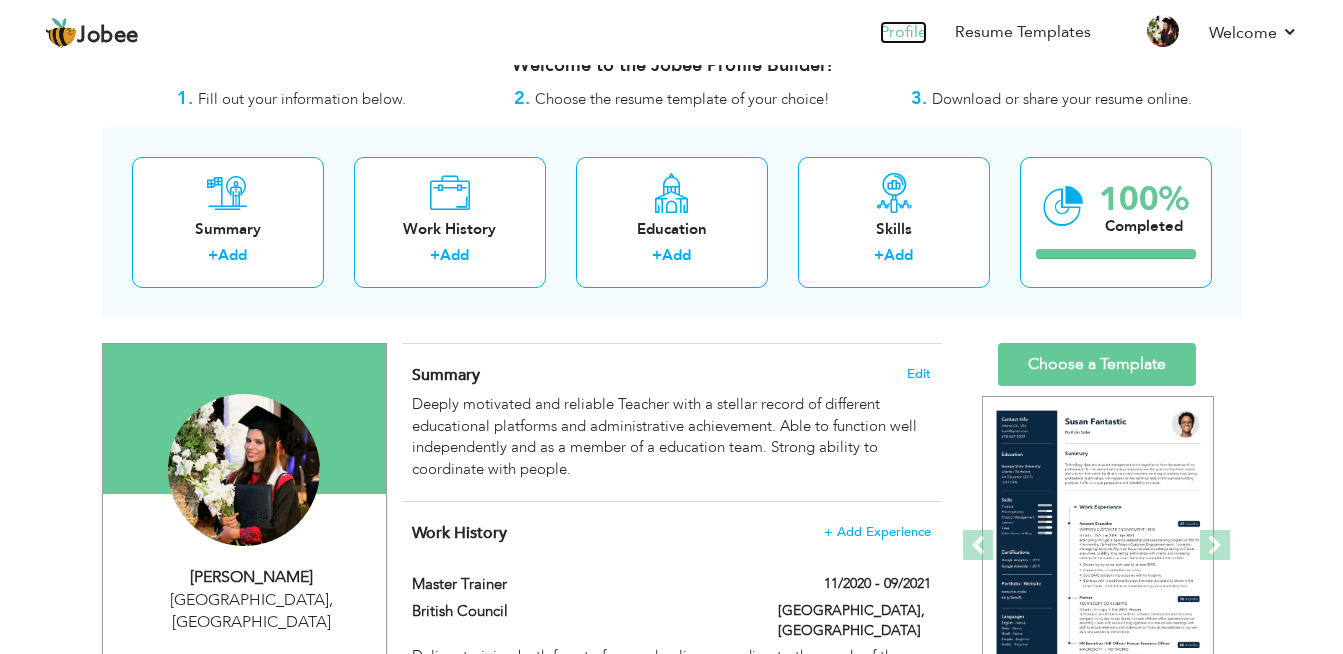 click on "Profile" at bounding box center (903, 32) 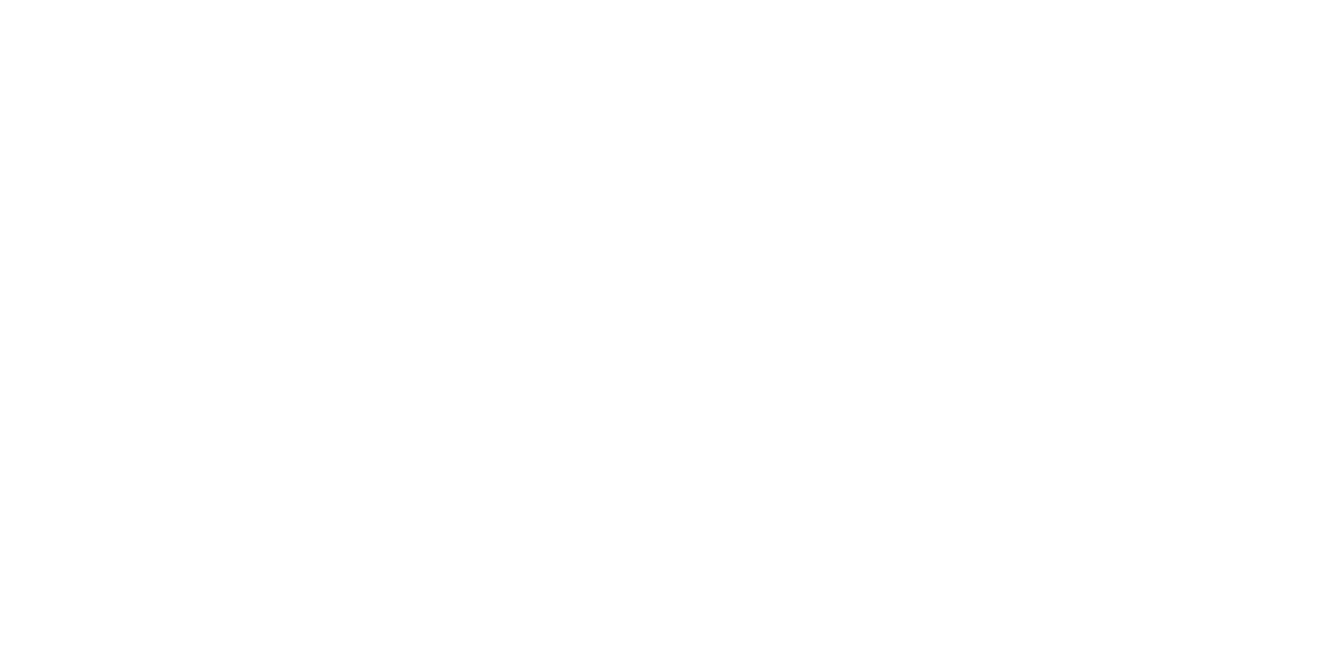 scroll, scrollTop: 0, scrollLeft: 0, axis: both 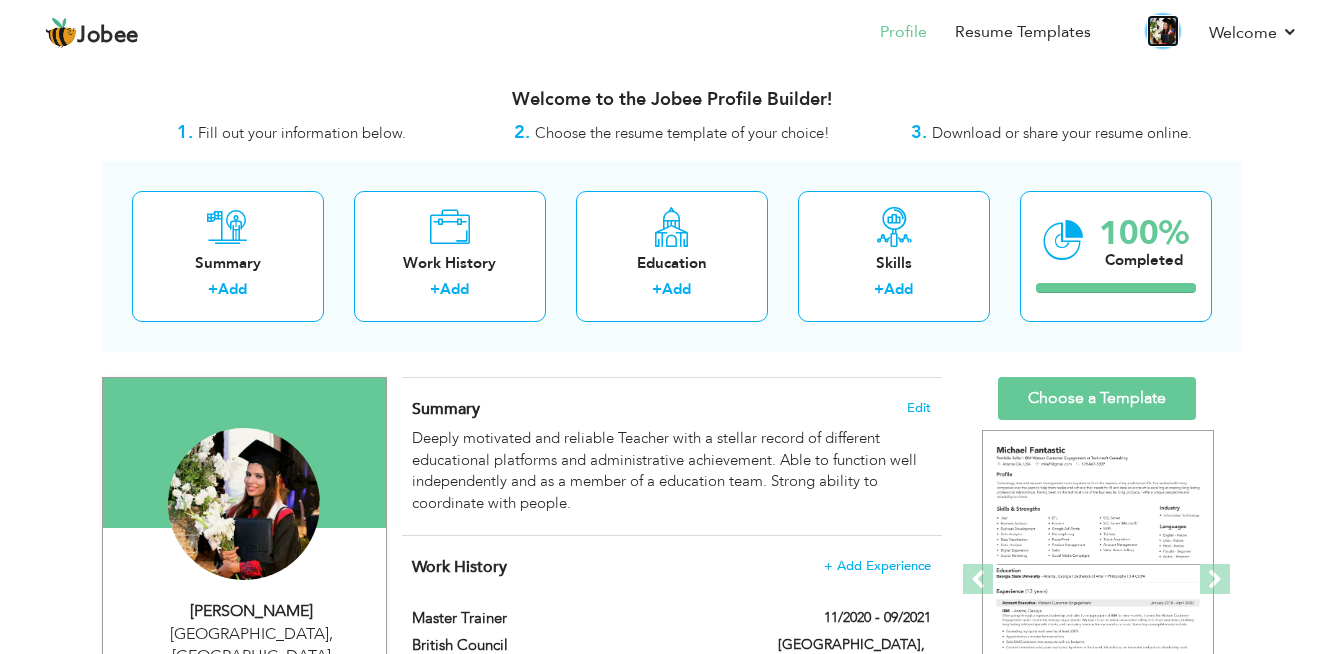 click at bounding box center (1163, 31) 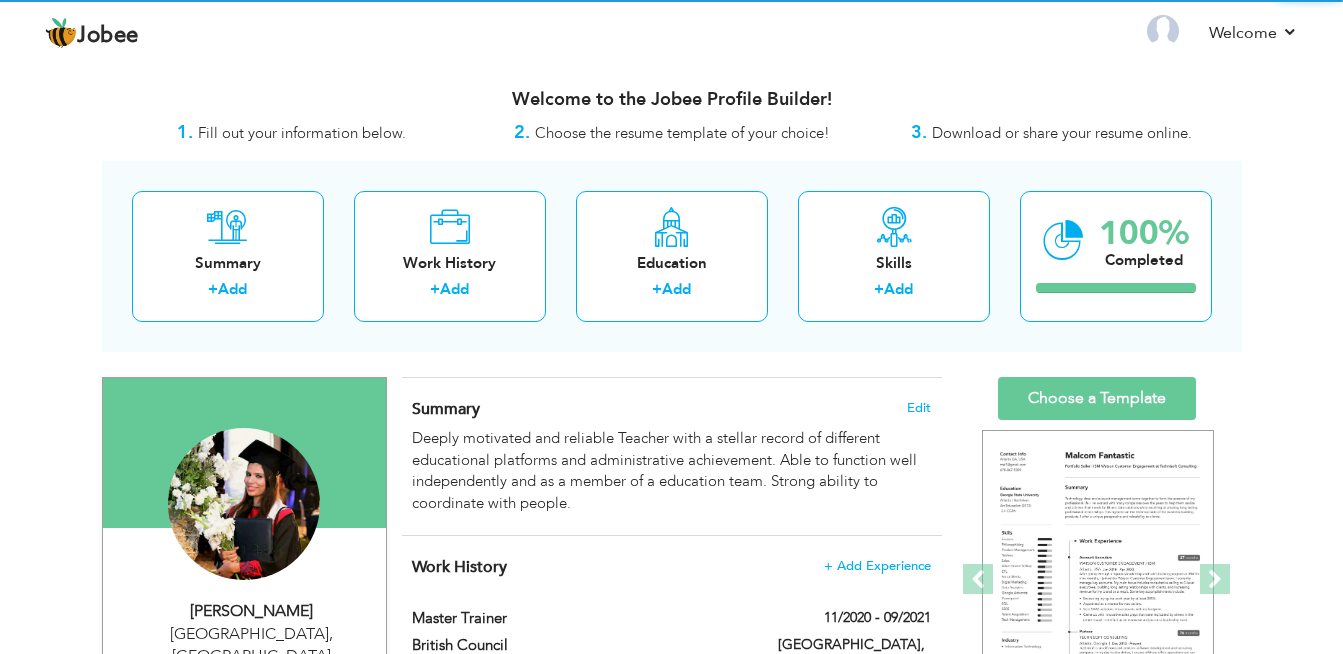 scroll, scrollTop: 0, scrollLeft: 0, axis: both 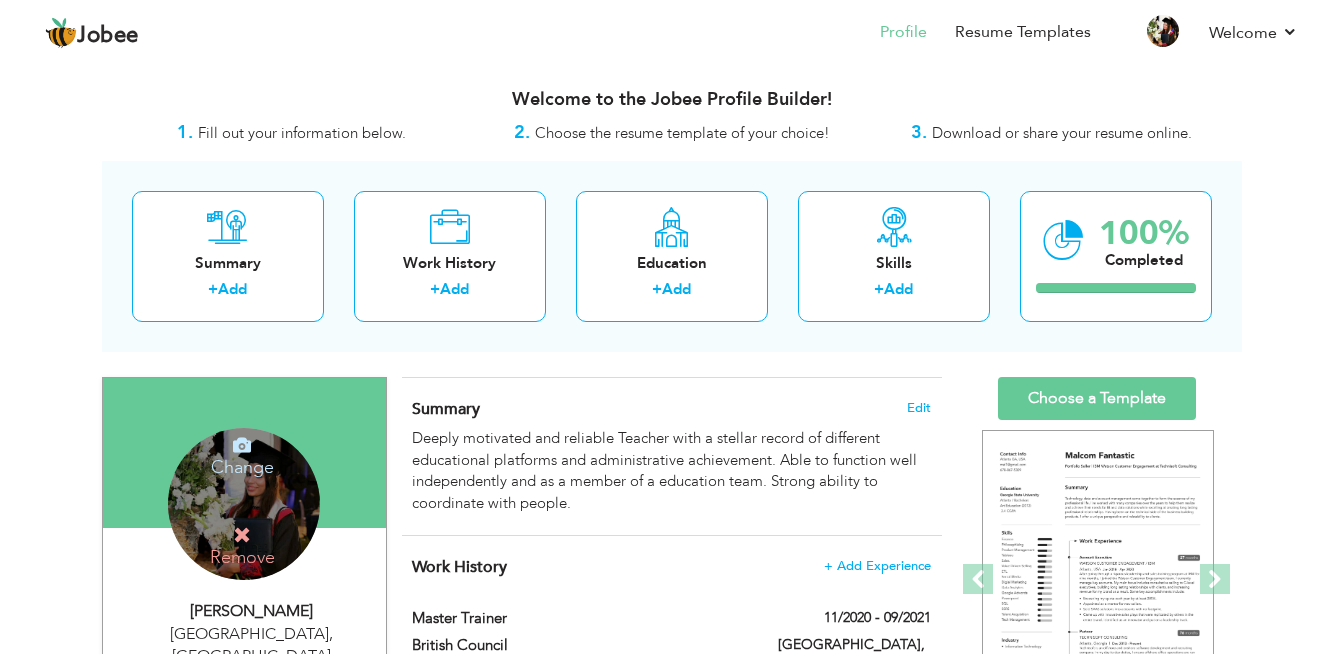 click on "Change
Remove" at bounding box center [244, 504] 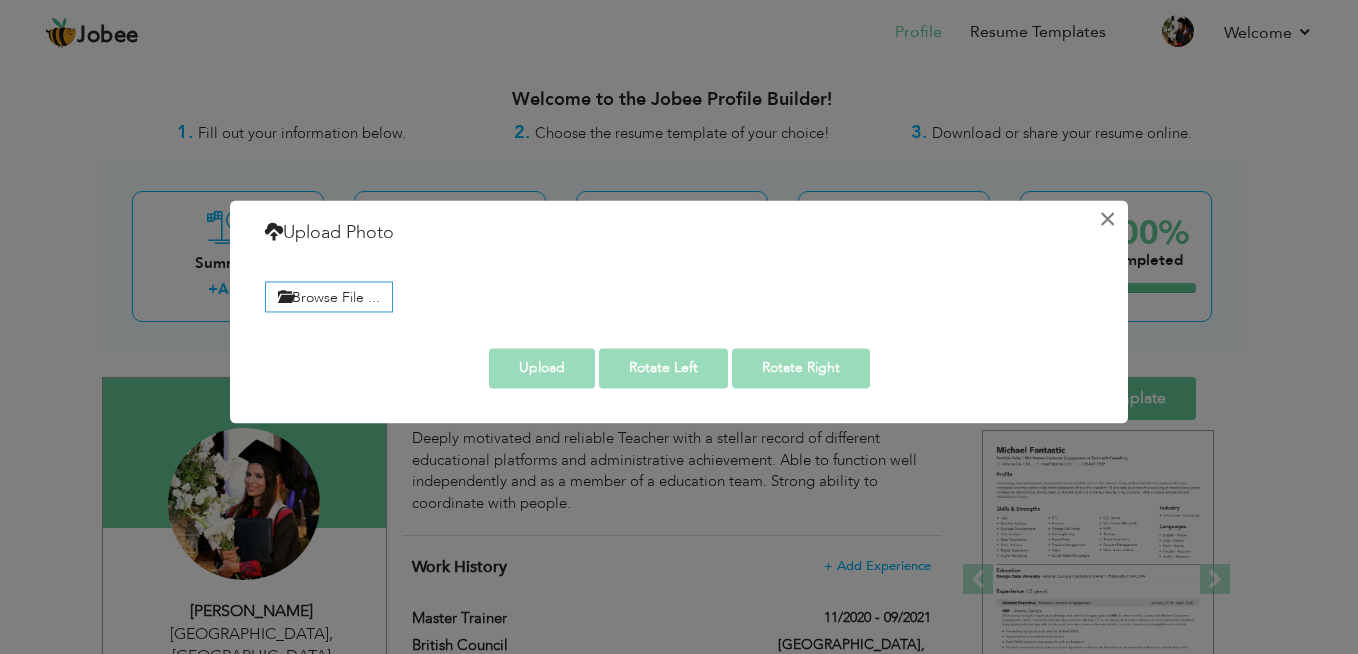 click on "×" at bounding box center [1107, 219] 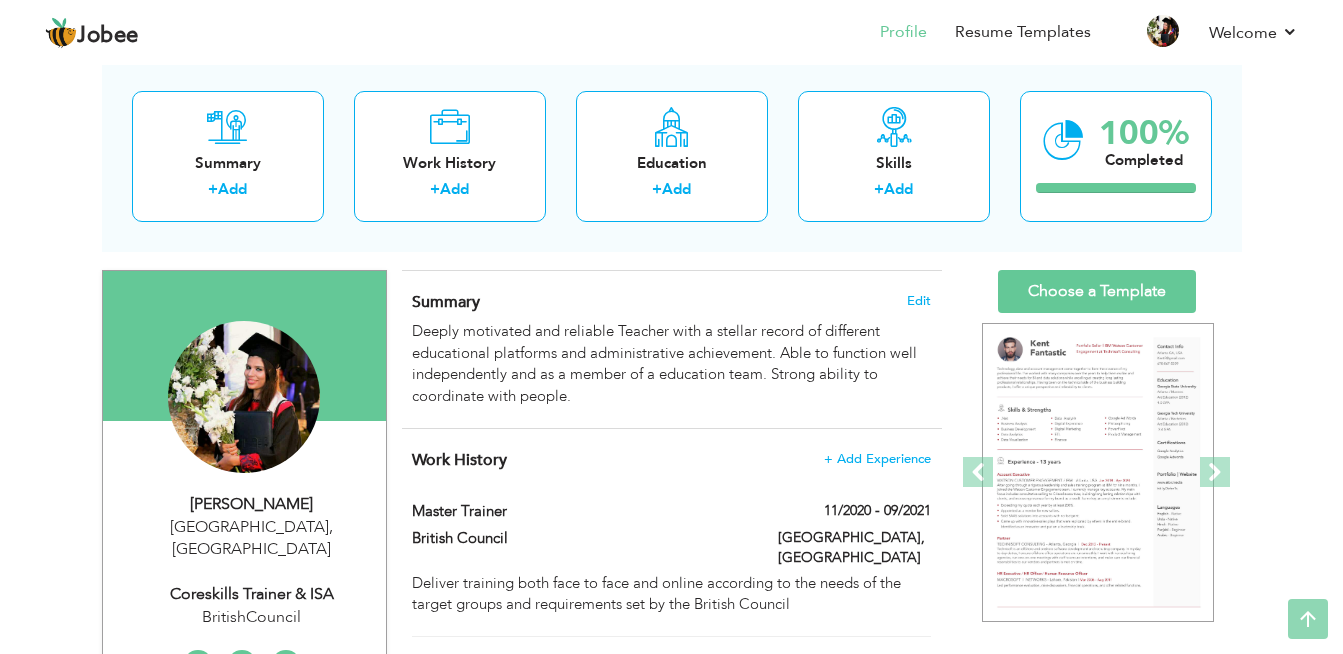 scroll, scrollTop: 0, scrollLeft: 0, axis: both 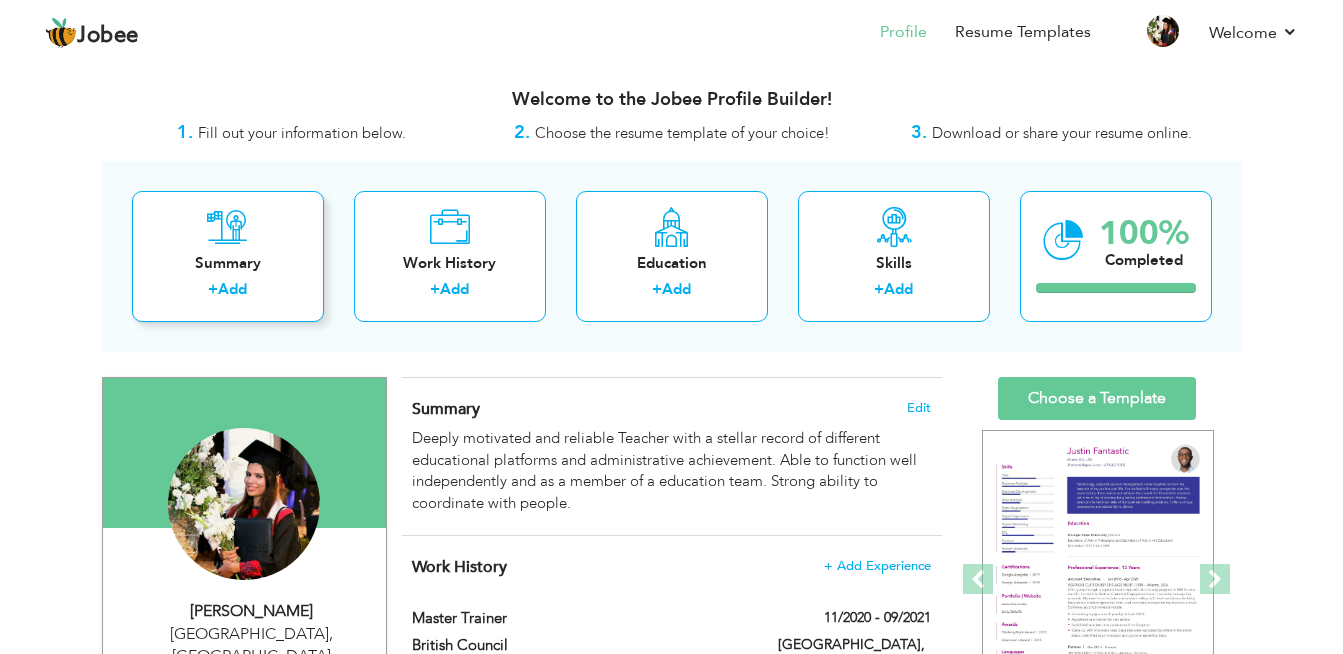 drag, startPoint x: 966, startPoint y: 259, endPoint x: 312, endPoint y: 247, distance: 654.1101 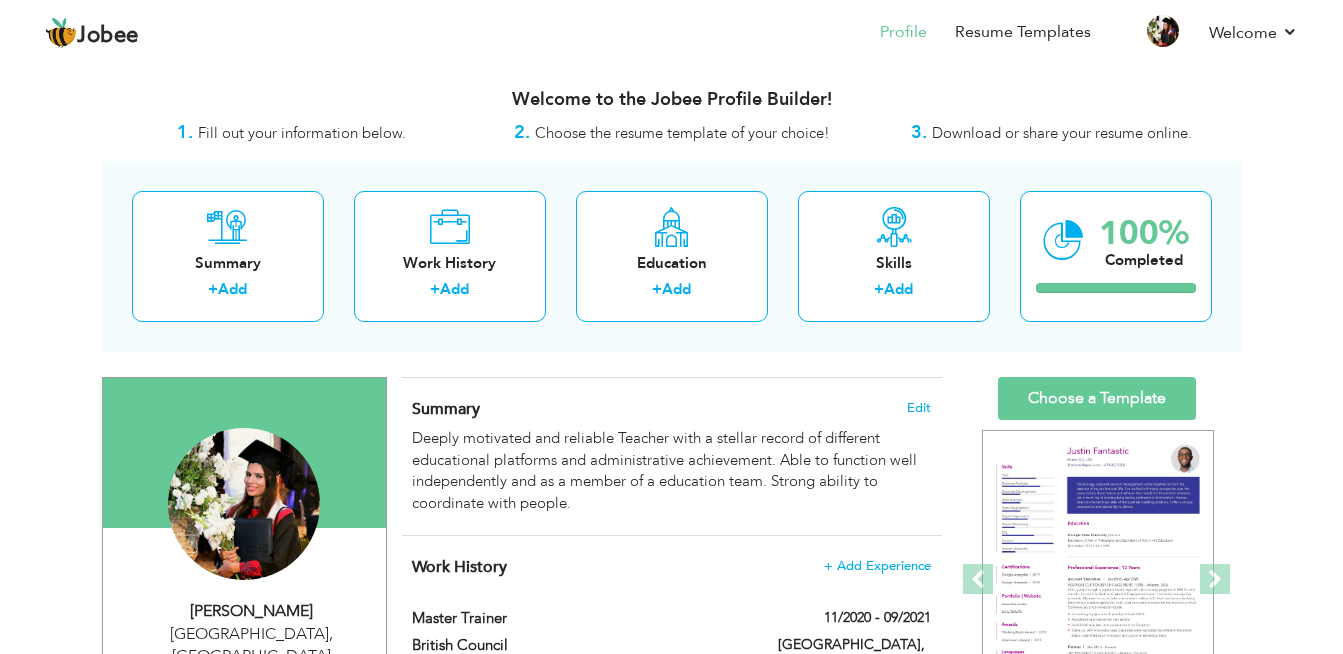 click on "View Resume
Export PDF
Profile
Summary
Public Link
Experience
Education
Awards
Work Histroy
Projects
Certifications
Skills
Preferred Job City" at bounding box center (671, 1046) 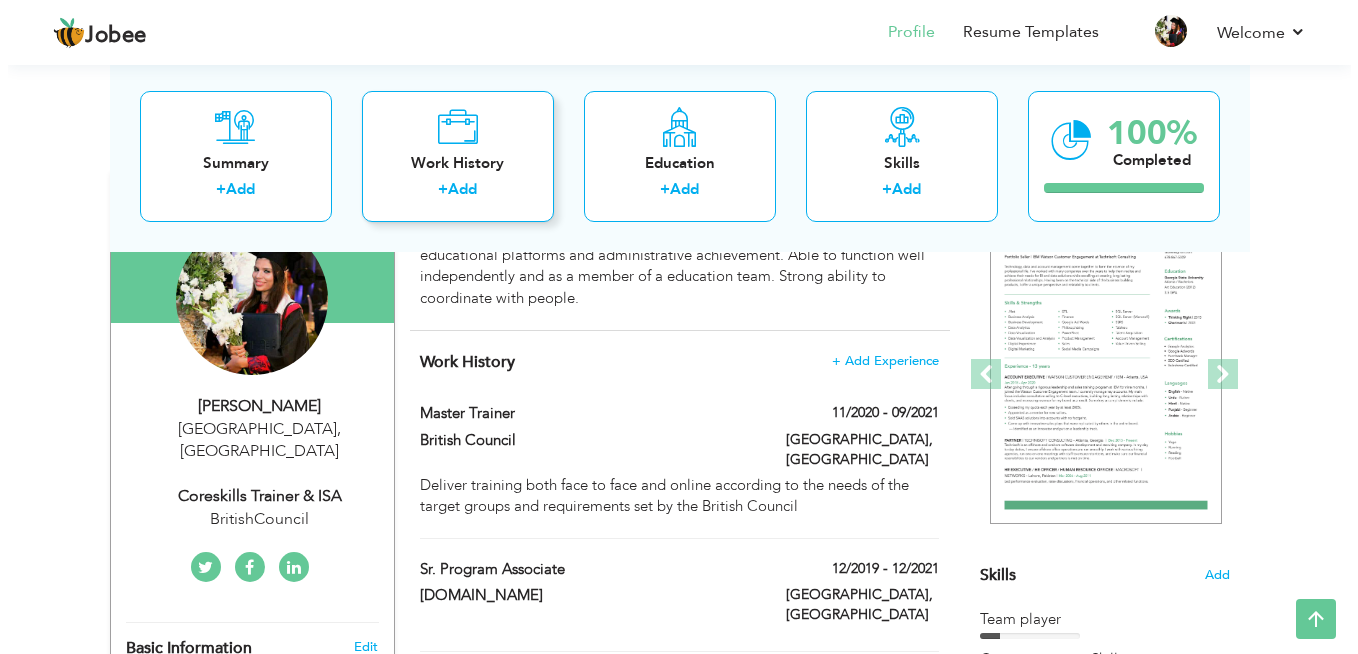 scroll, scrollTop: 100, scrollLeft: 0, axis: vertical 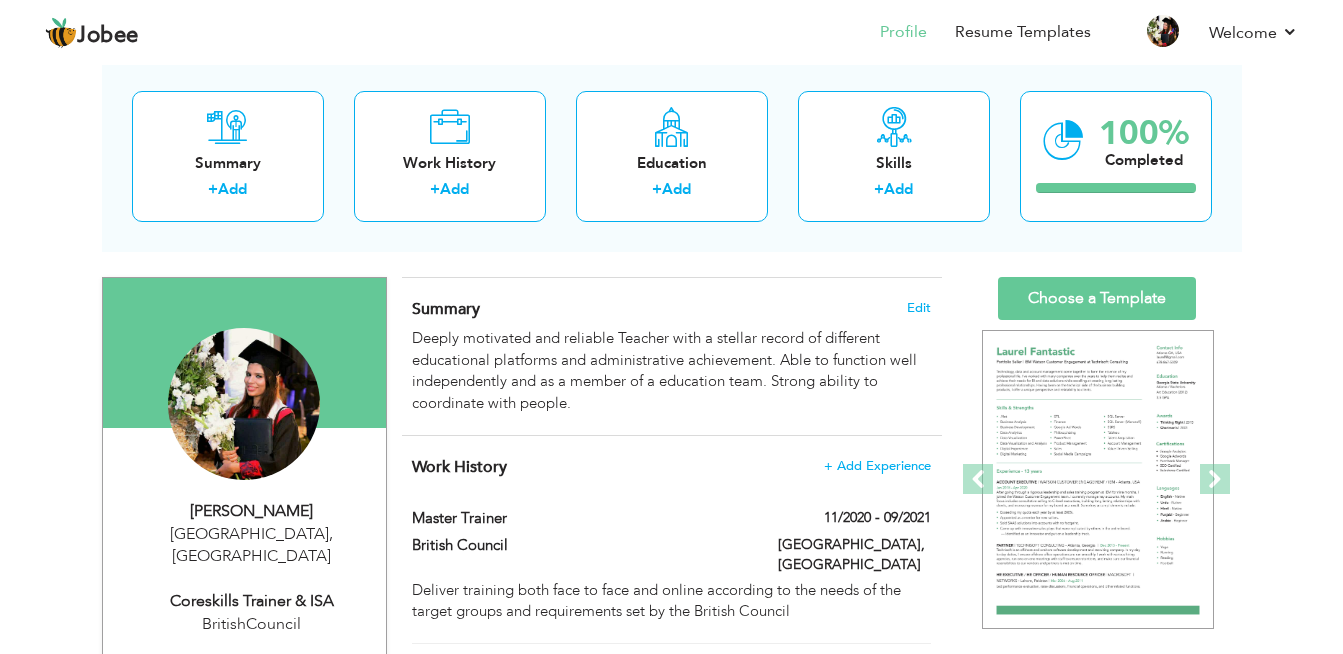 click on "Coreskills Trainer & ISA" at bounding box center [252, 601] 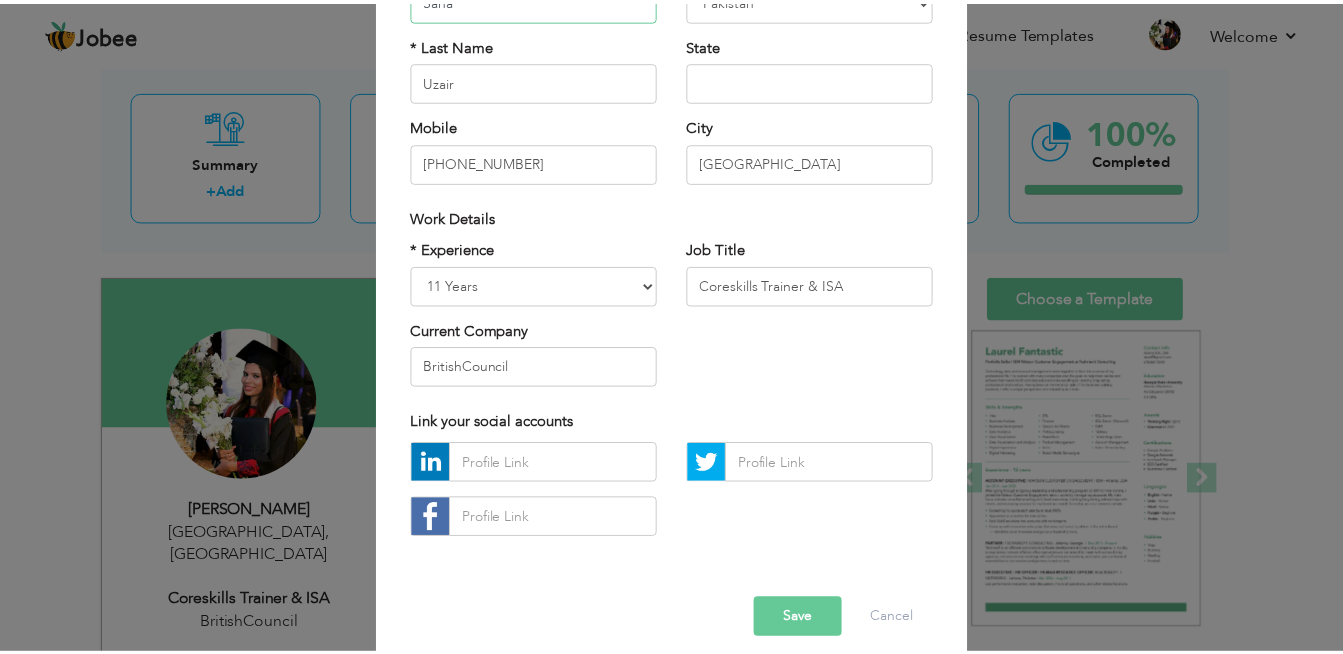scroll, scrollTop: 250, scrollLeft: 0, axis: vertical 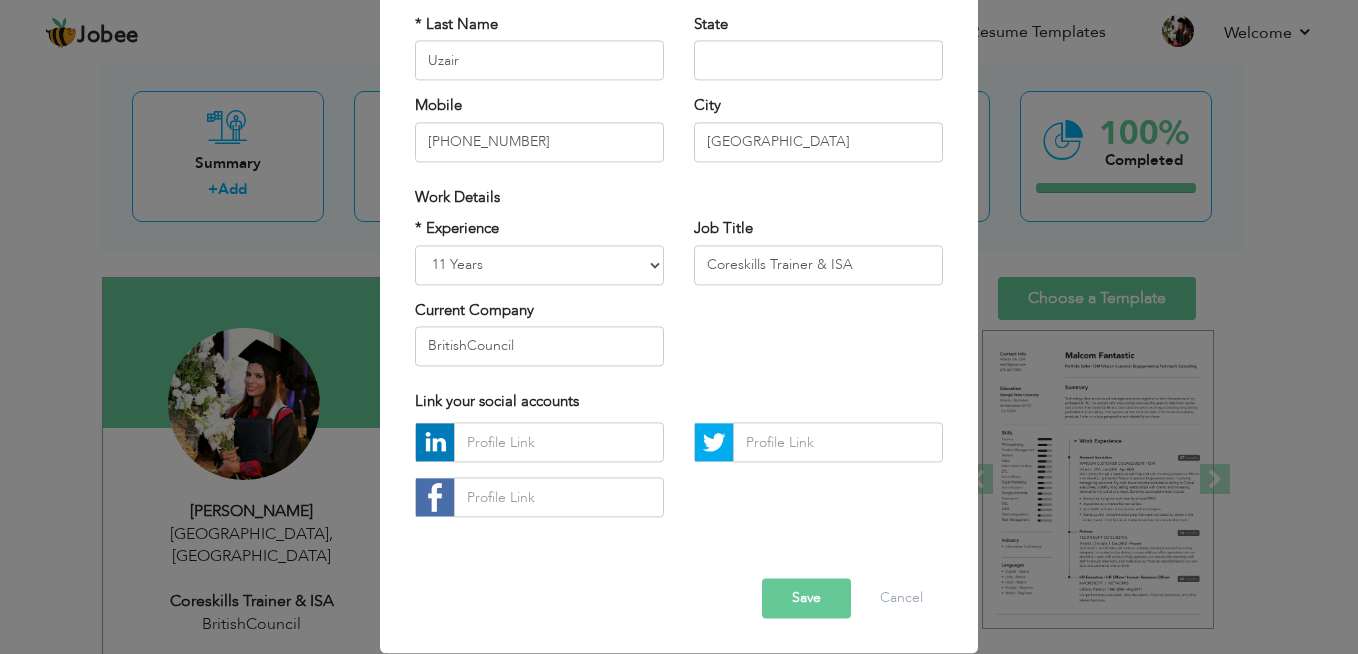 click on "Jobee
Profile
Resume Templates
Resume Templates
Cover Letters
About
My Resume
Welcome
Settings
Log off" at bounding box center (679, 227) 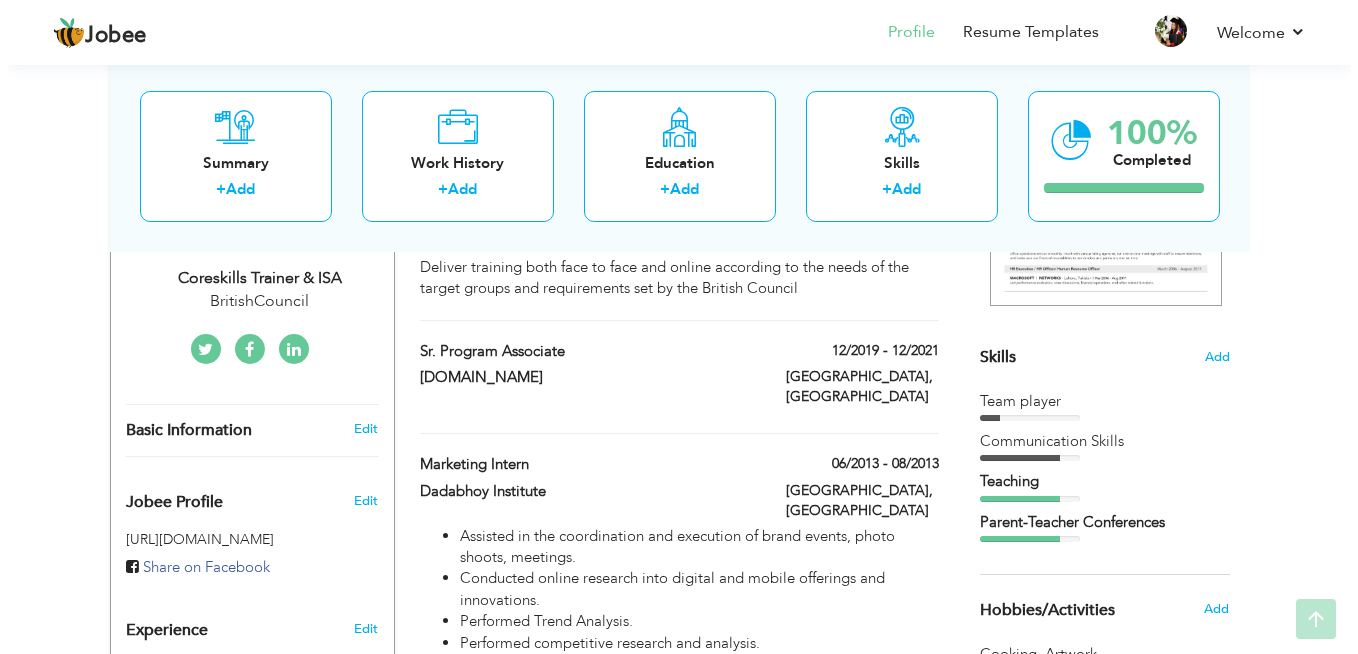 scroll, scrollTop: 500, scrollLeft: 0, axis: vertical 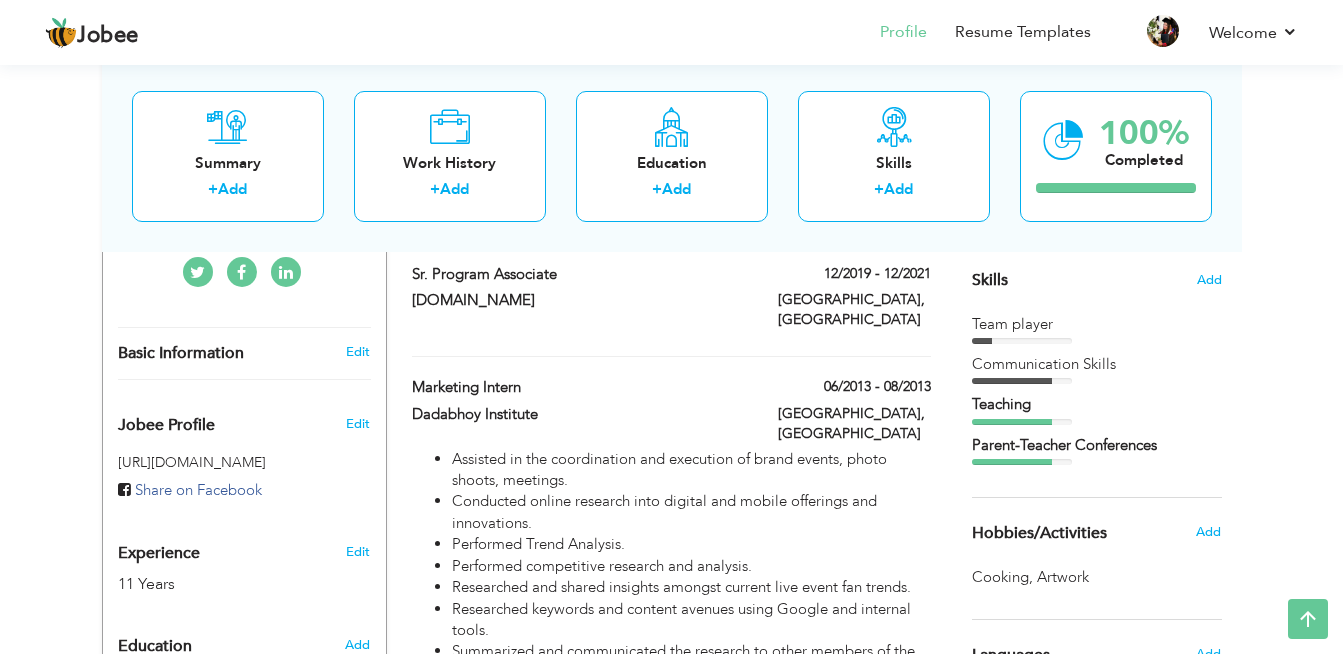 click on "Basic Information" at bounding box center (181, 354) 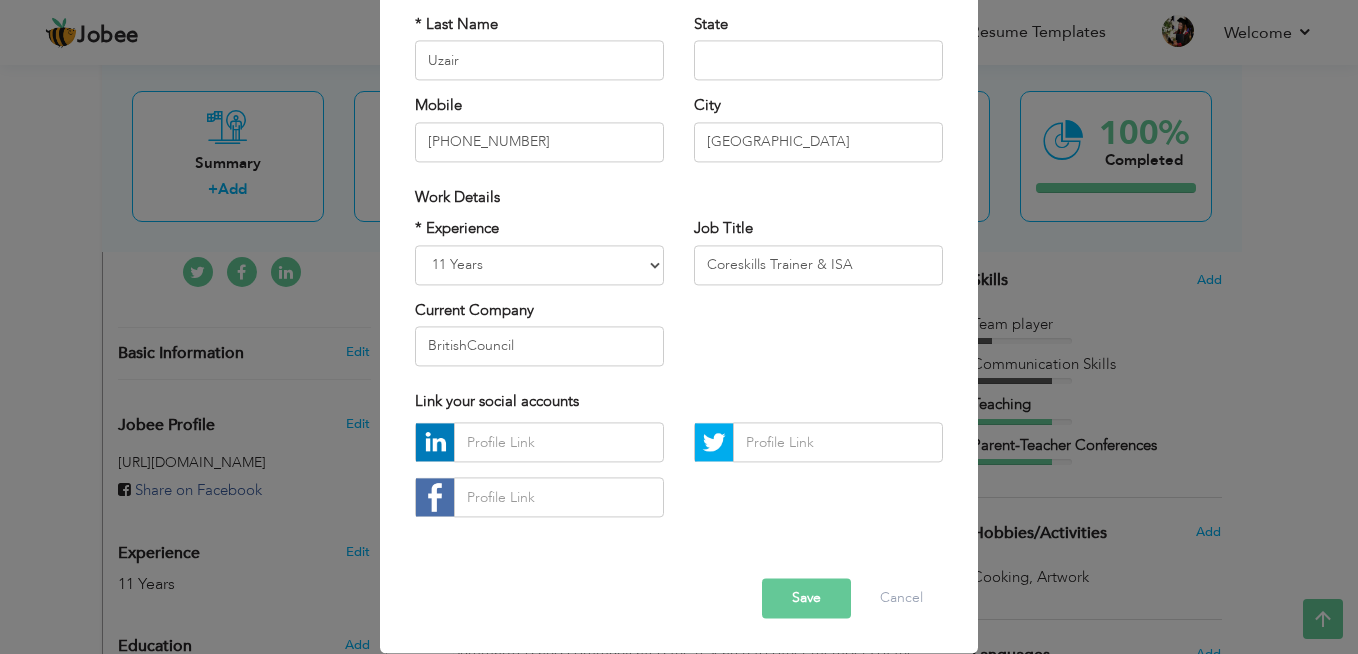 scroll, scrollTop: 0, scrollLeft: 0, axis: both 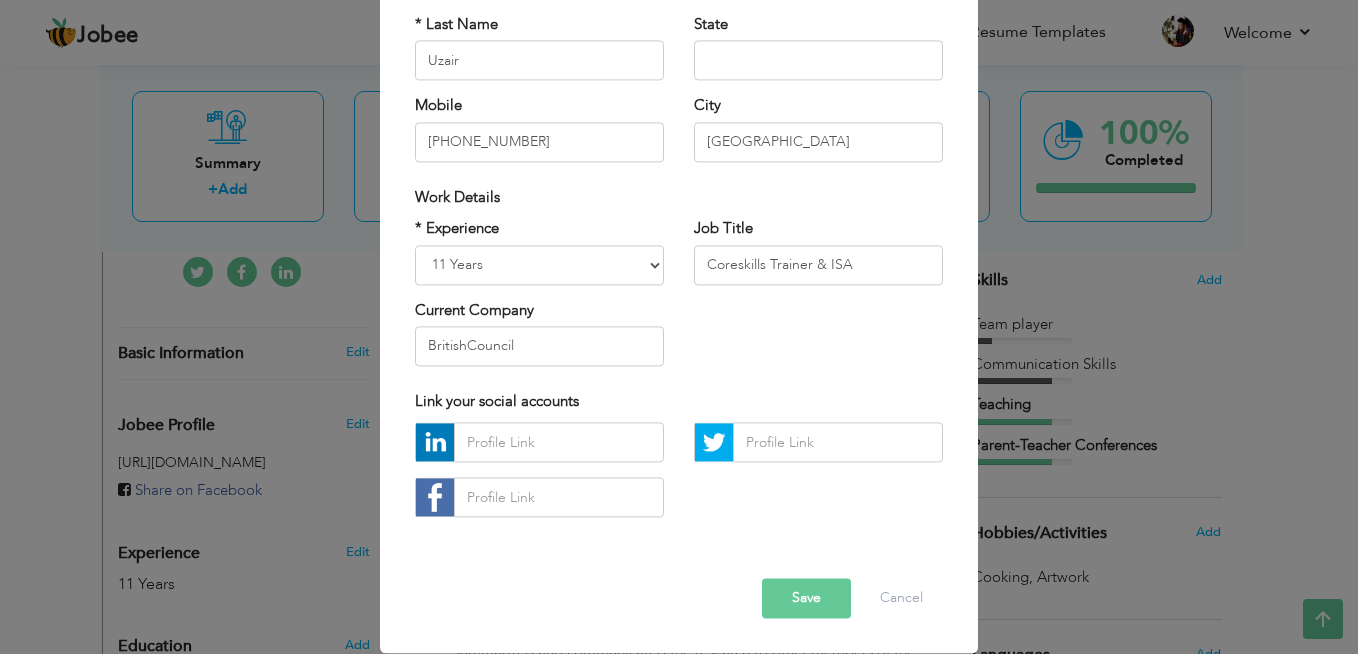 click on "Work Details" at bounding box center (679, 197) 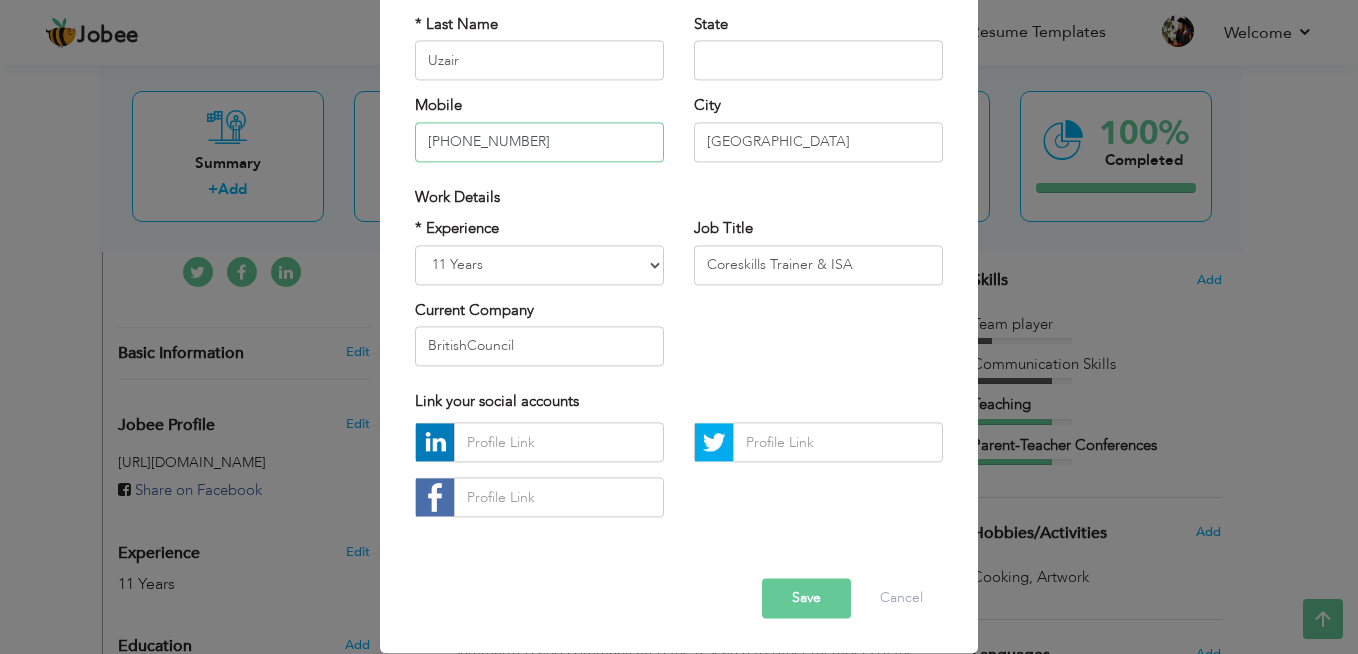 click on "[PHONE_NUMBER]" at bounding box center (539, 142) 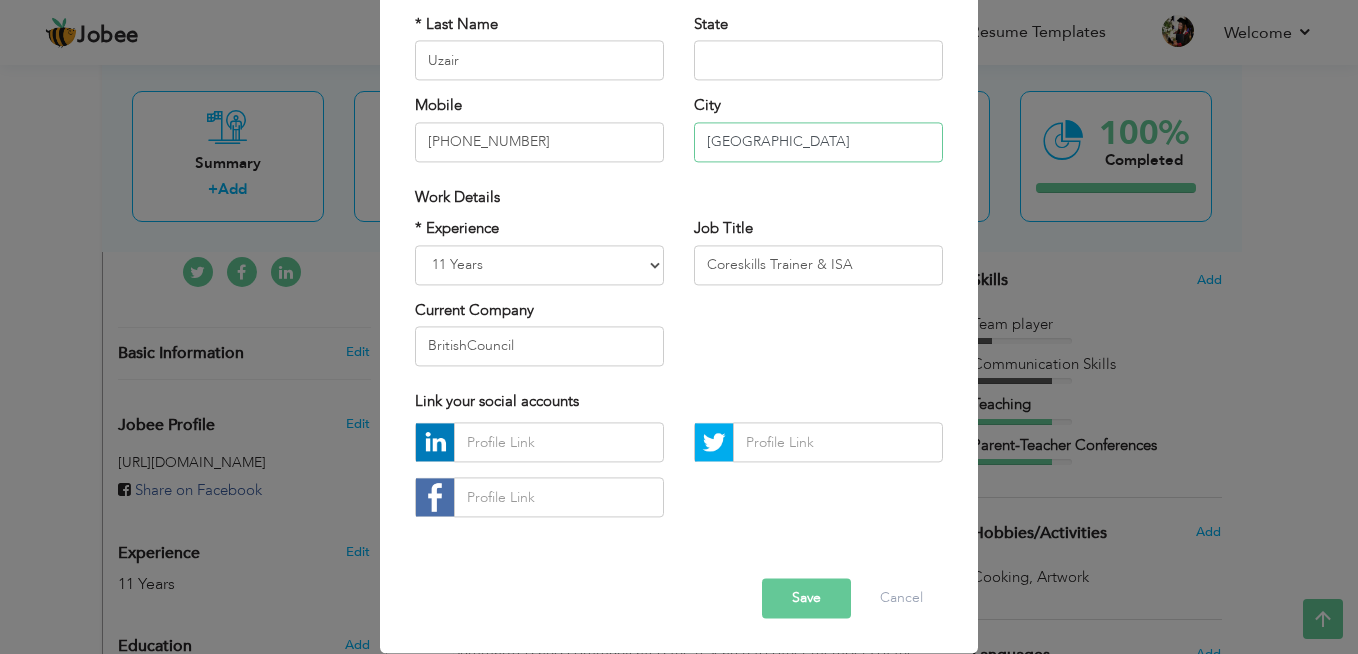 click on "[GEOGRAPHIC_DATA]" at bounding box center (818, 142) 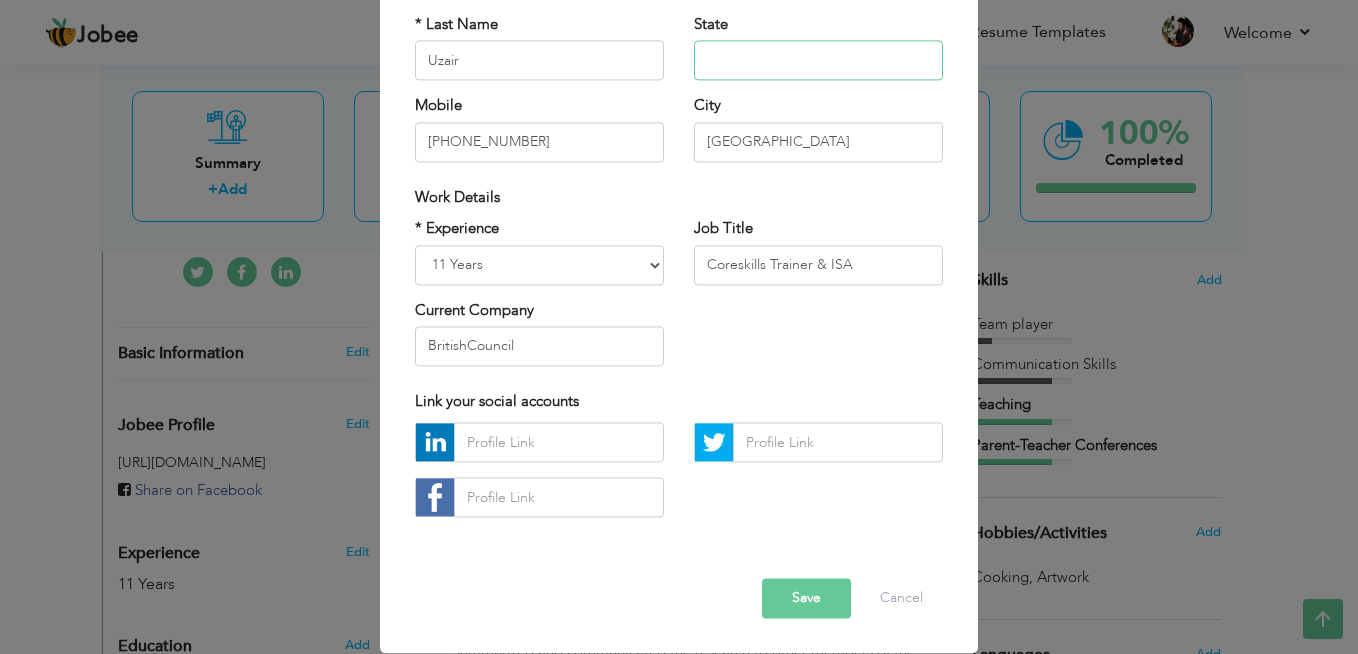 click at bounding box center [818, 61] 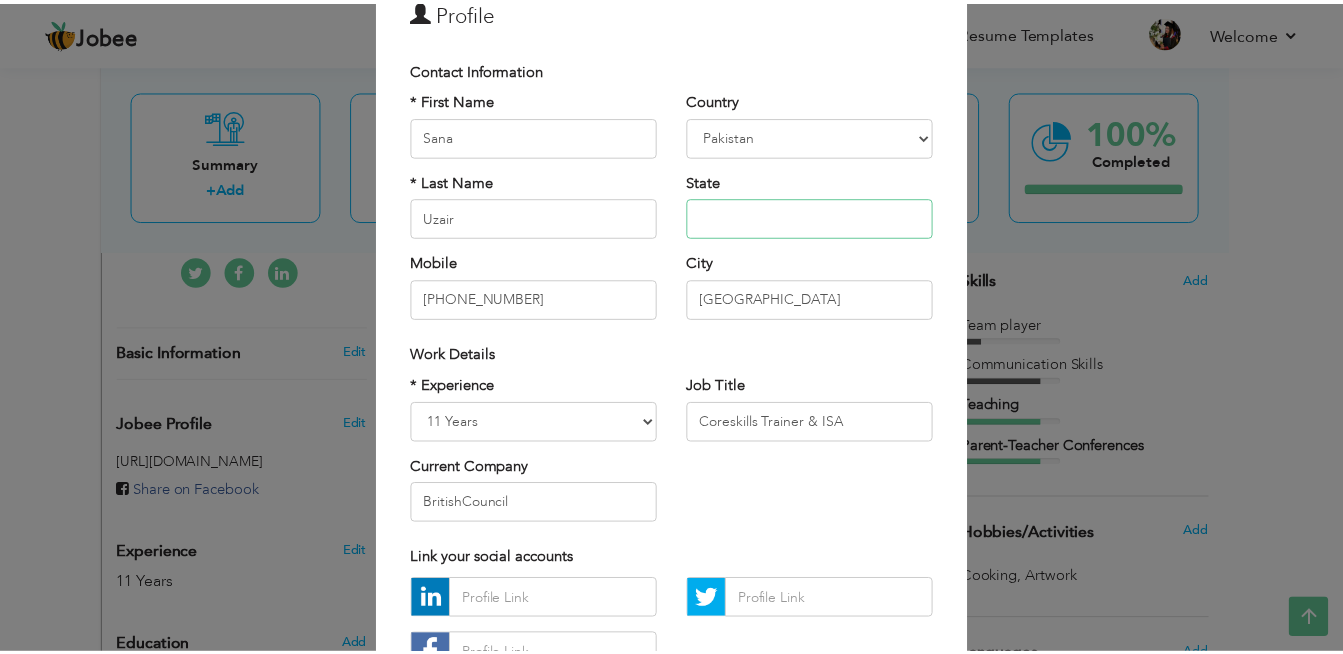 scroll, scrollTop: 250, scrollLeft: 0, axis: vertical 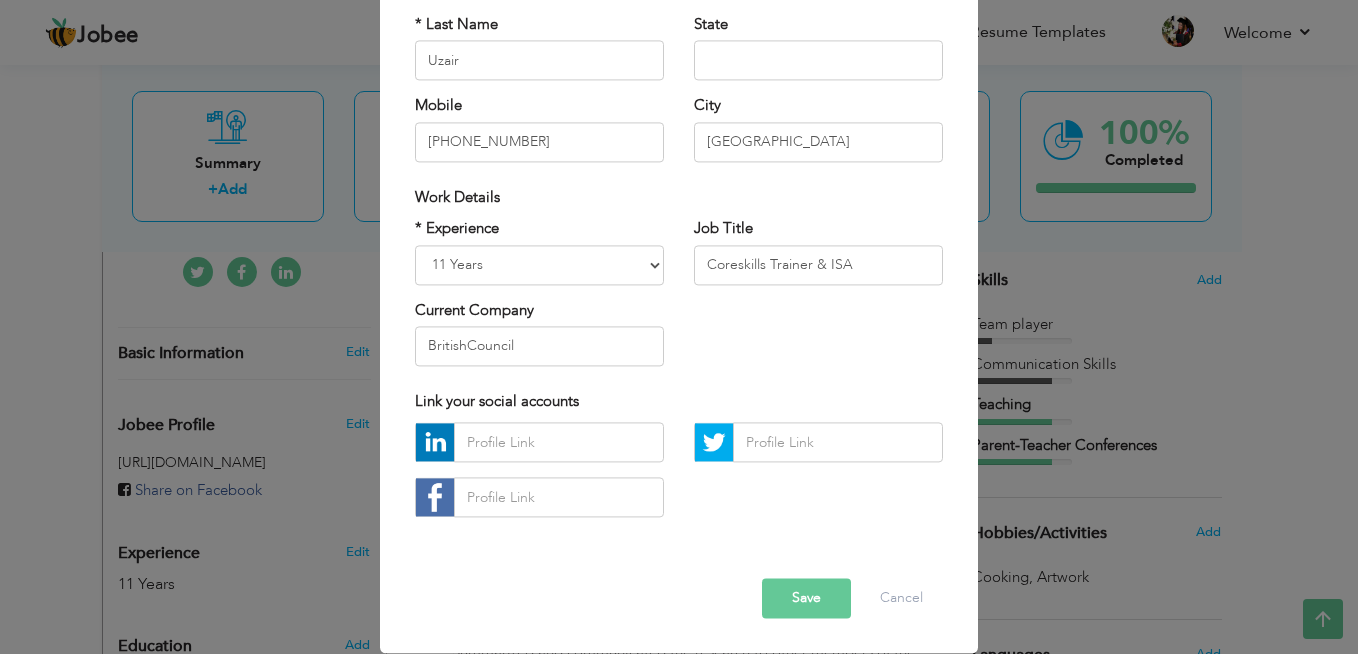 click on "Save" at bounding box center (806, 599) 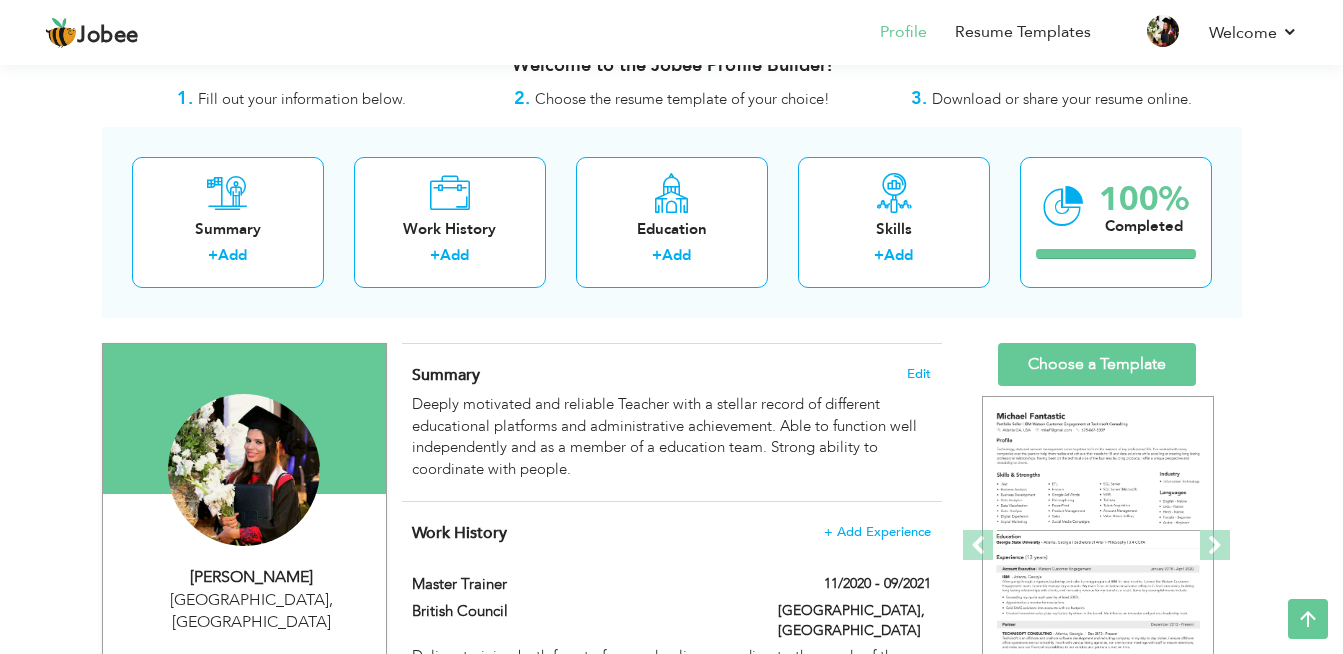 scroll, scrollTop: 0, scrollLeft: 0, axis: both 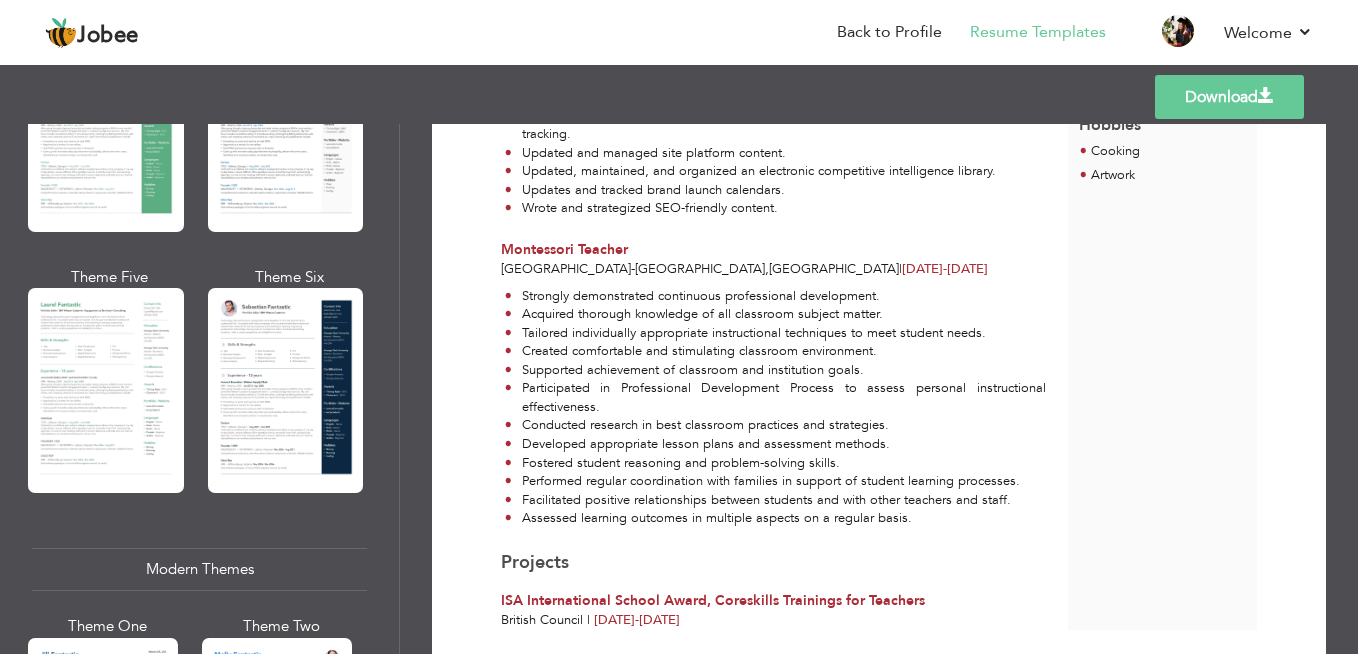 click on "Download" at bounding box center (1229, 97) 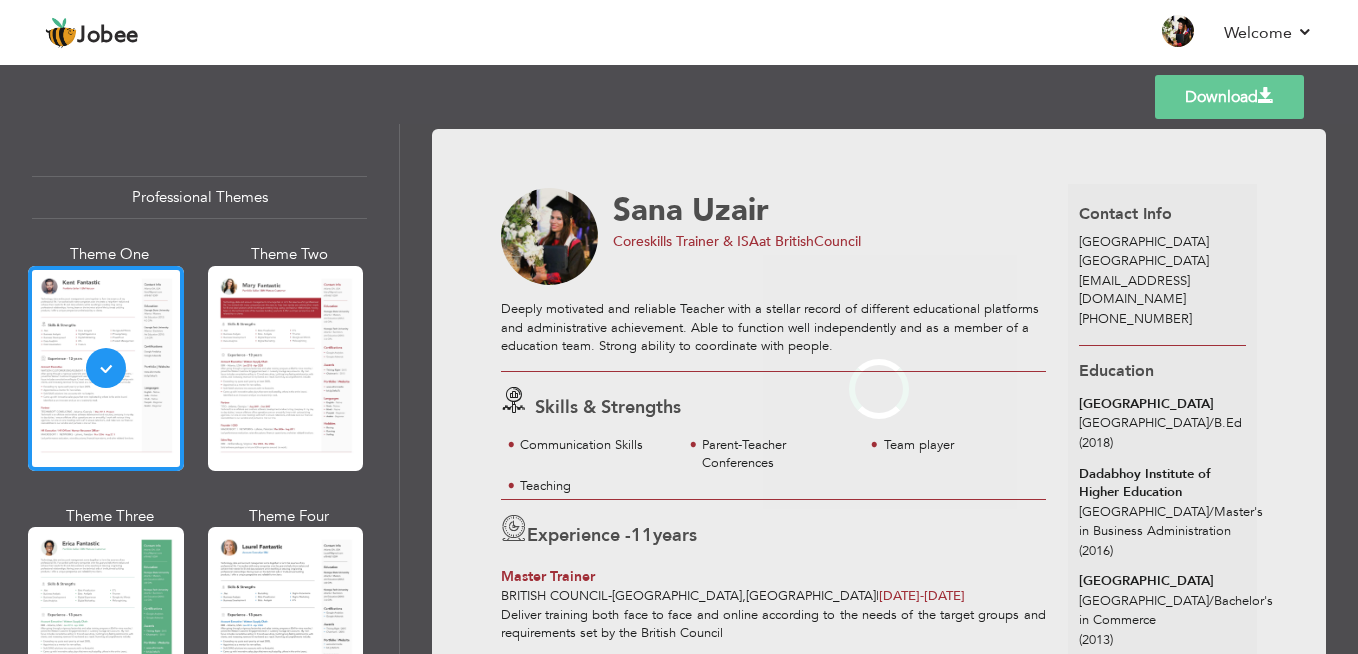 scroll, scrollTop: 0, scrollLeft: 0, axis: both 